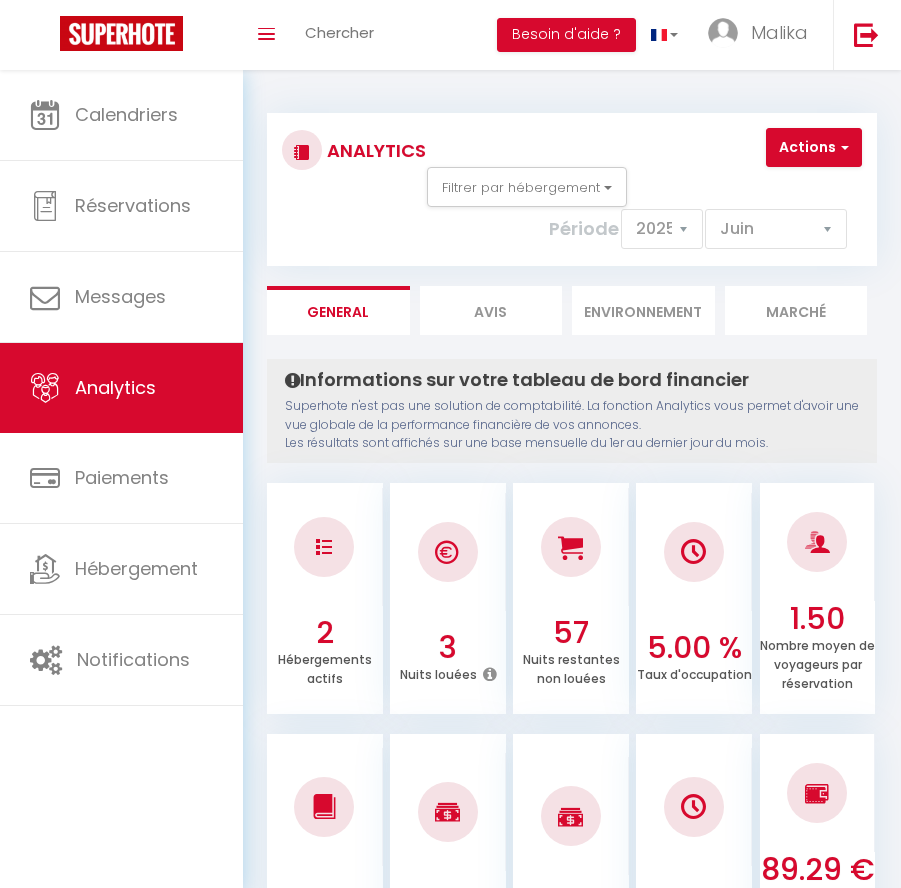 select on "2025" 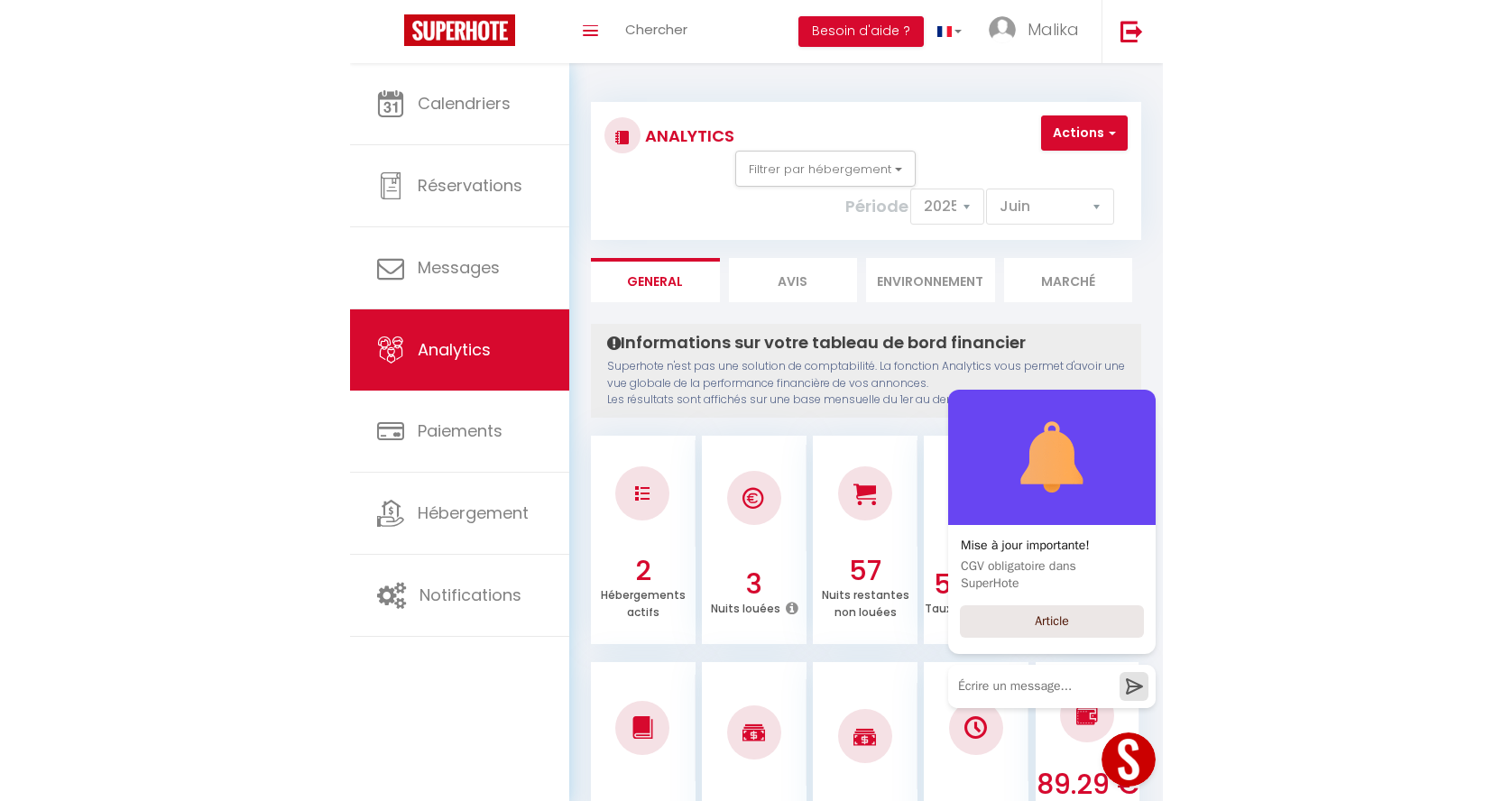 scroll, scrollTop: 0, scrollLeft: 0, axis: both 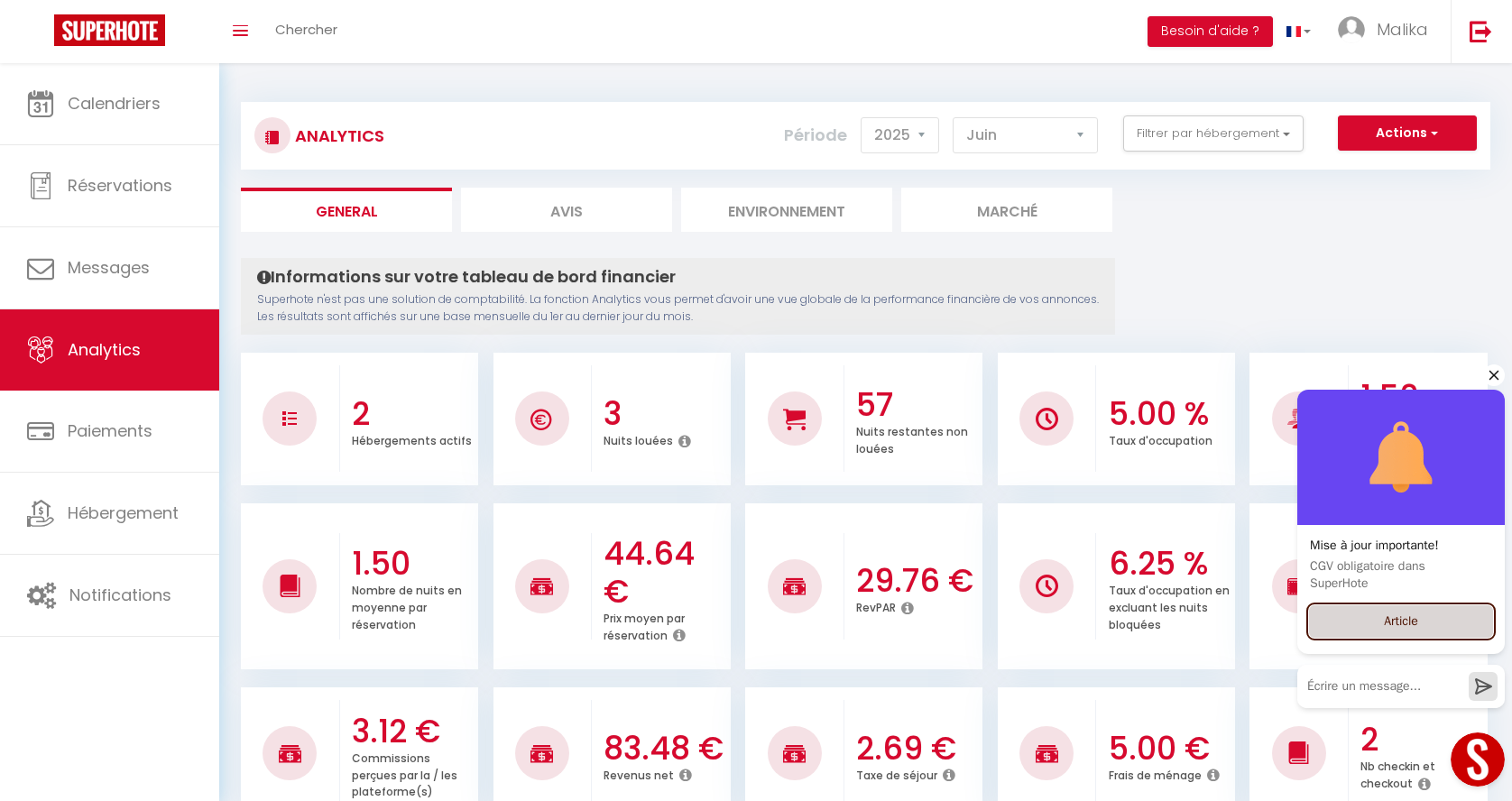 click on "Article" at bounding box center (1401, 621) 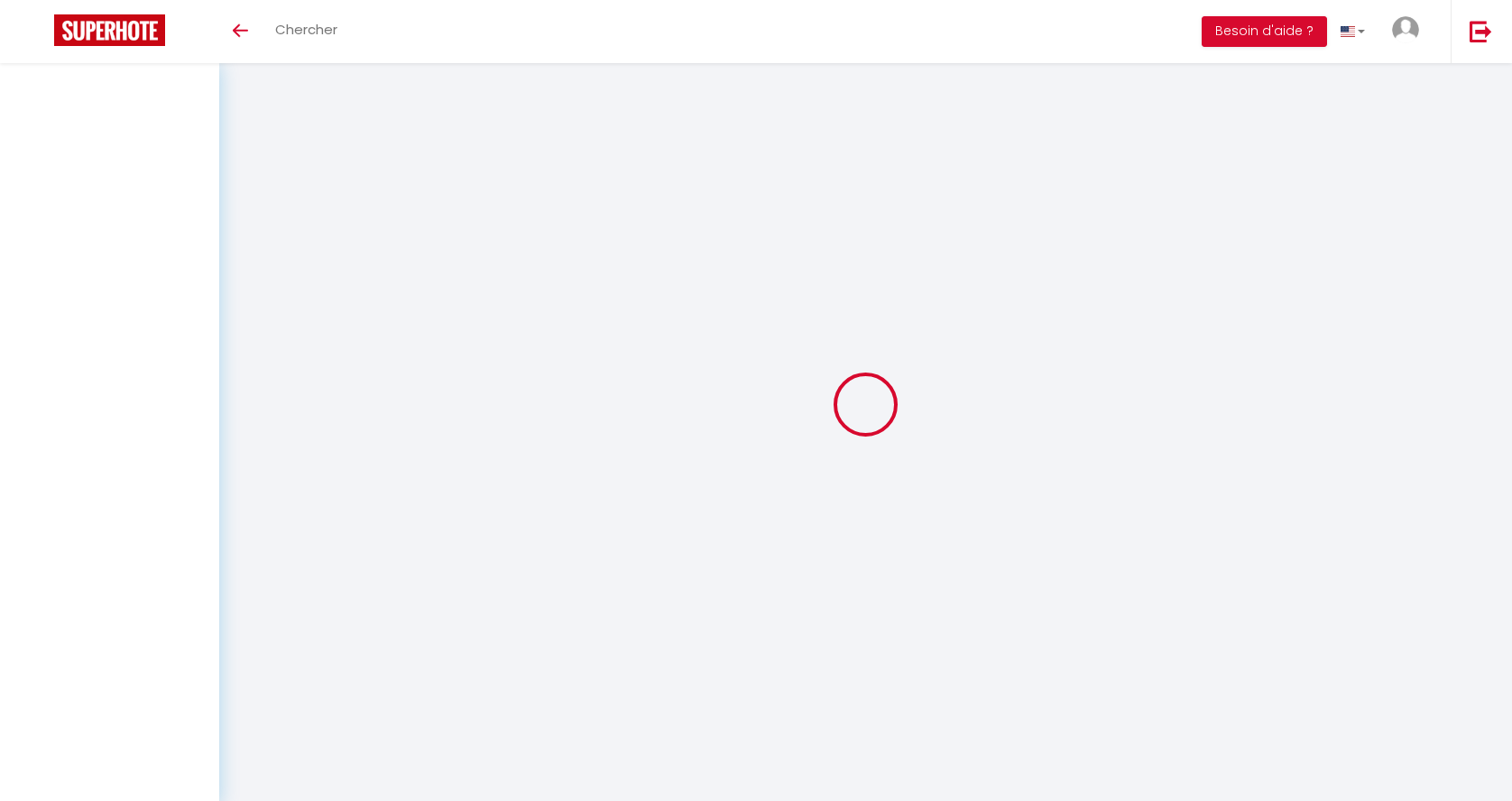 scroll, scrollTop: 0, scrollLeft: 0, axis: both 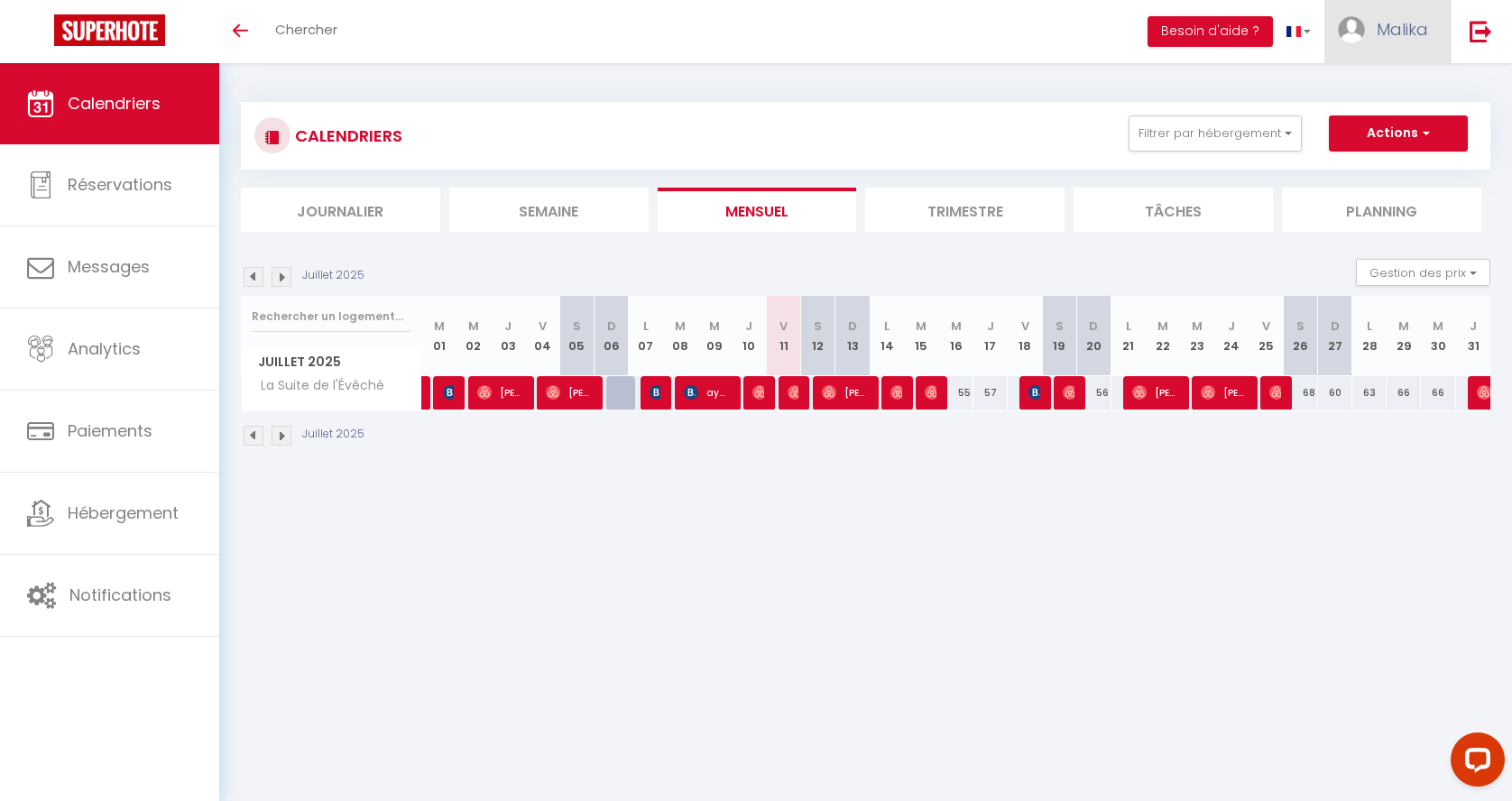 click on "Malika" at bounding box center (1402, 29) 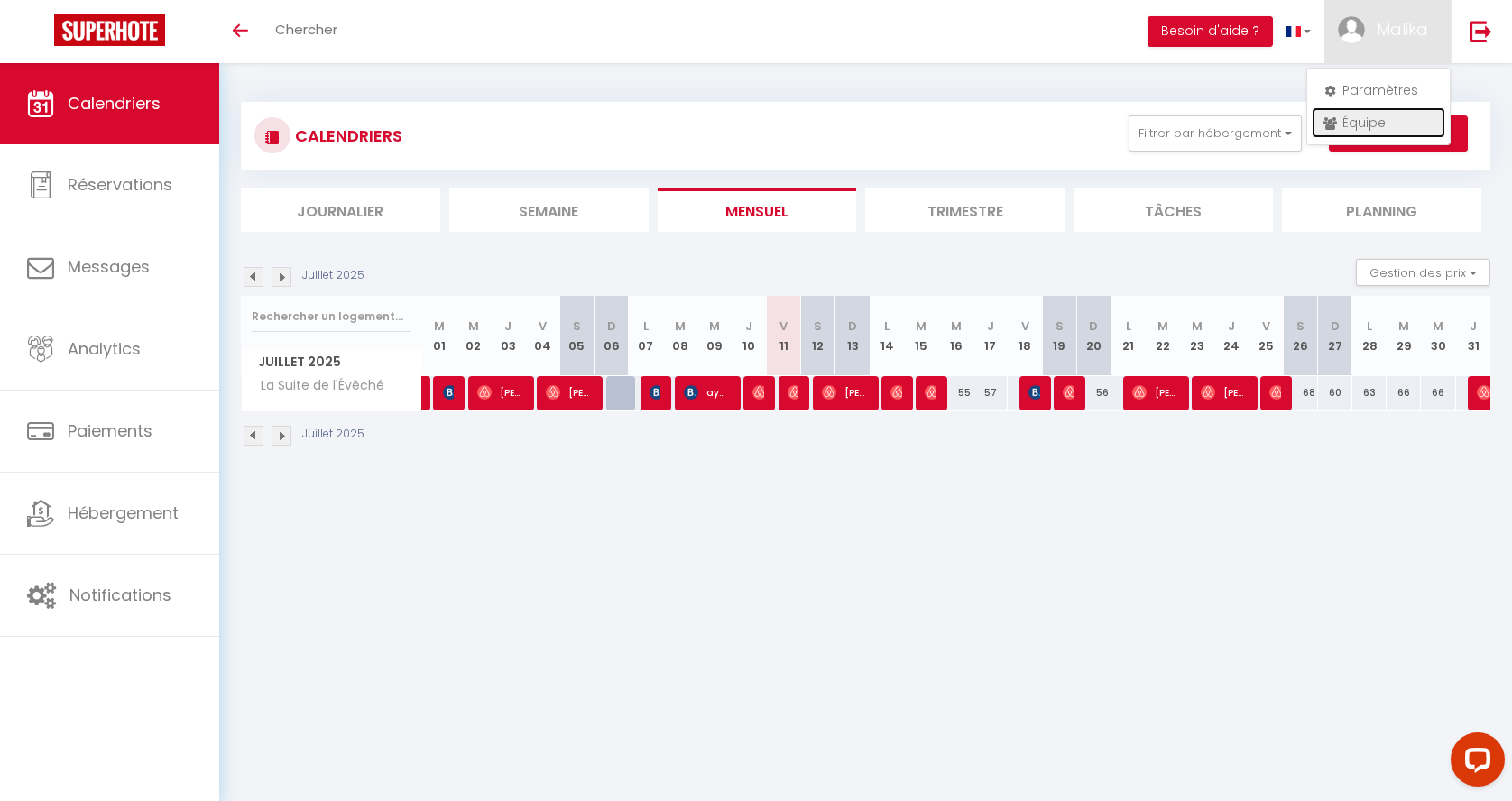 click on "Équipe" at bounding box center (1378, 123) 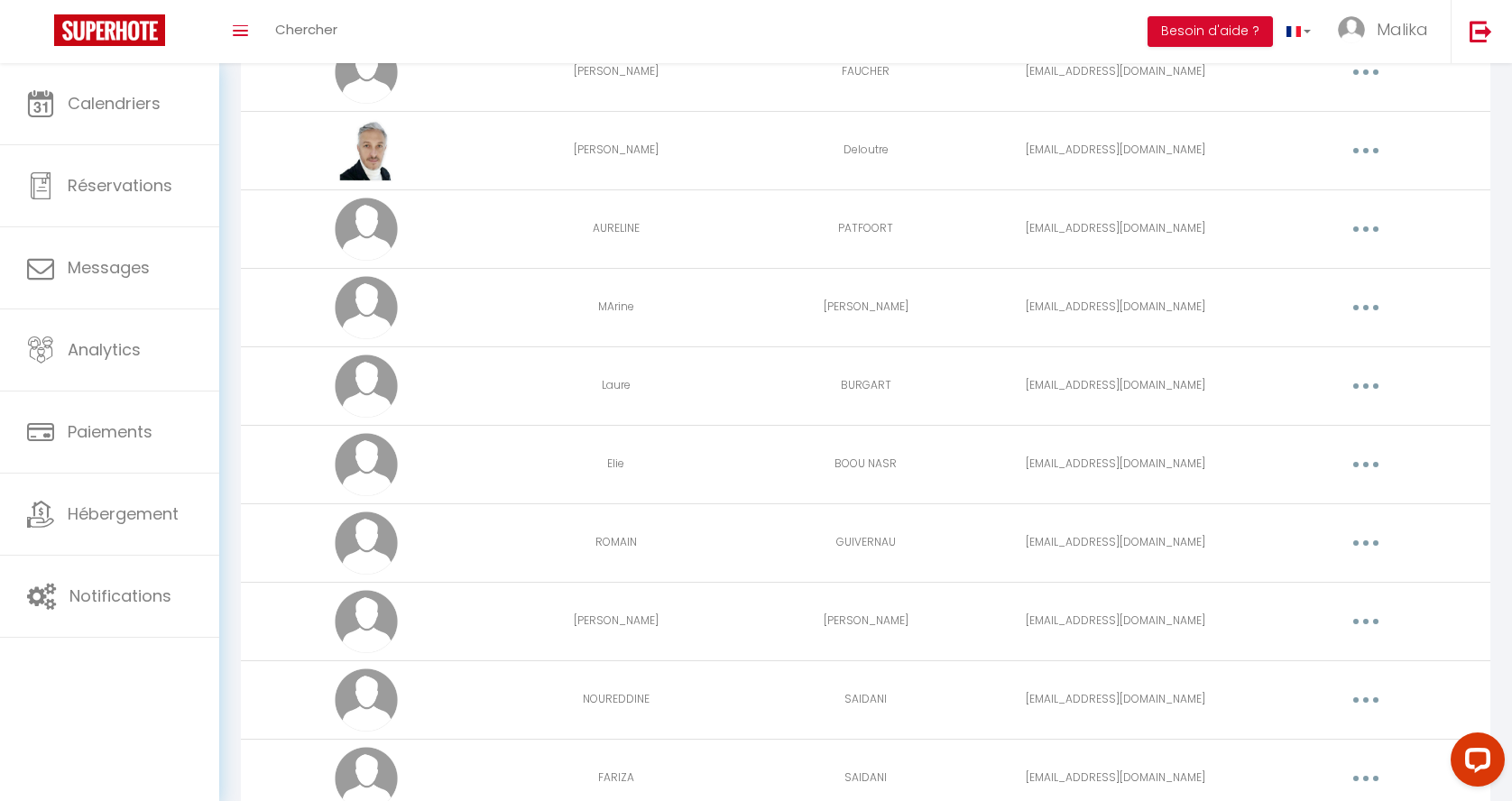 scroll, scrollTop: 413, scrollLeft: 0, axis: vertical 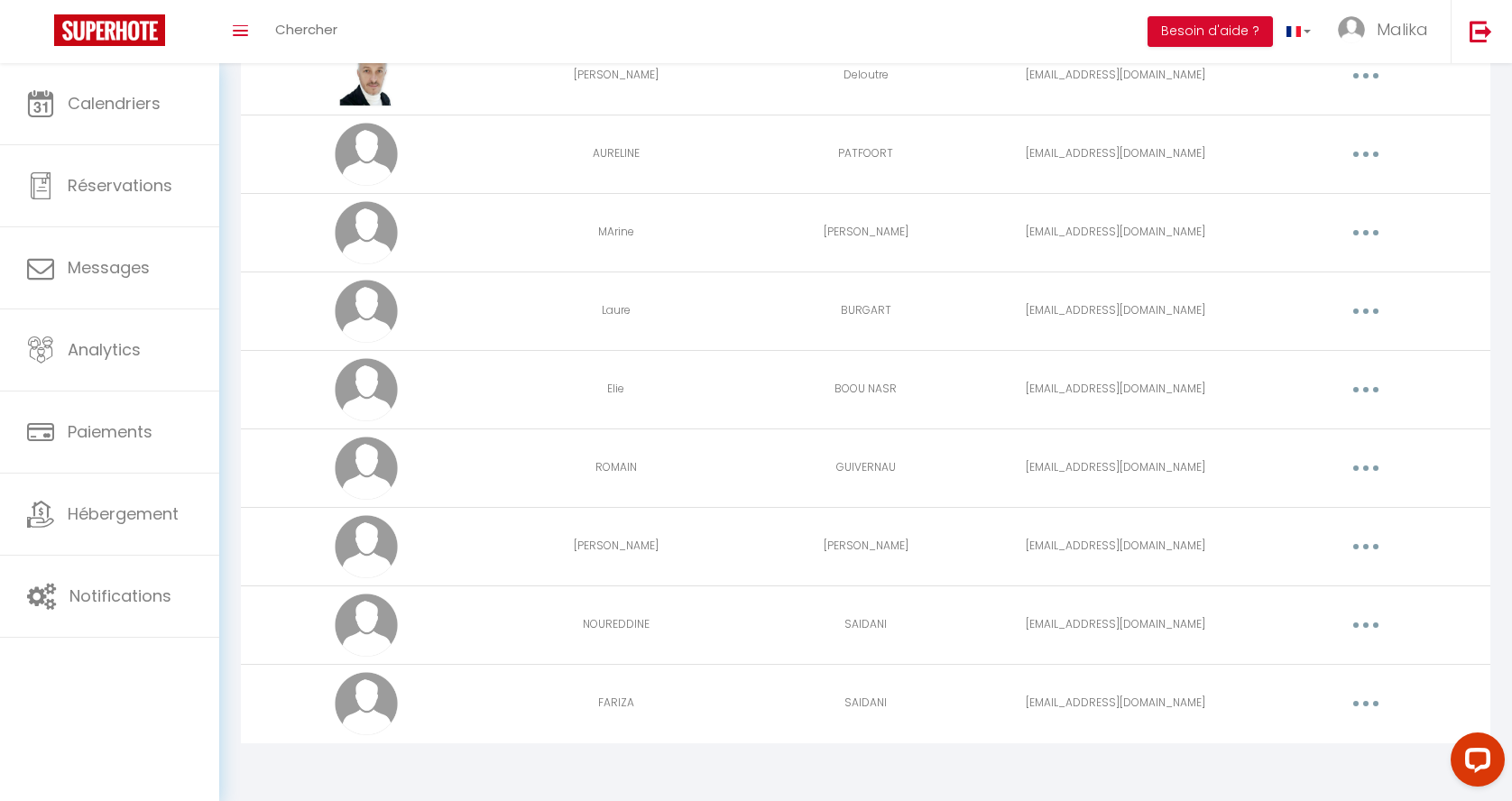 click at bounding box center [1366, 547] 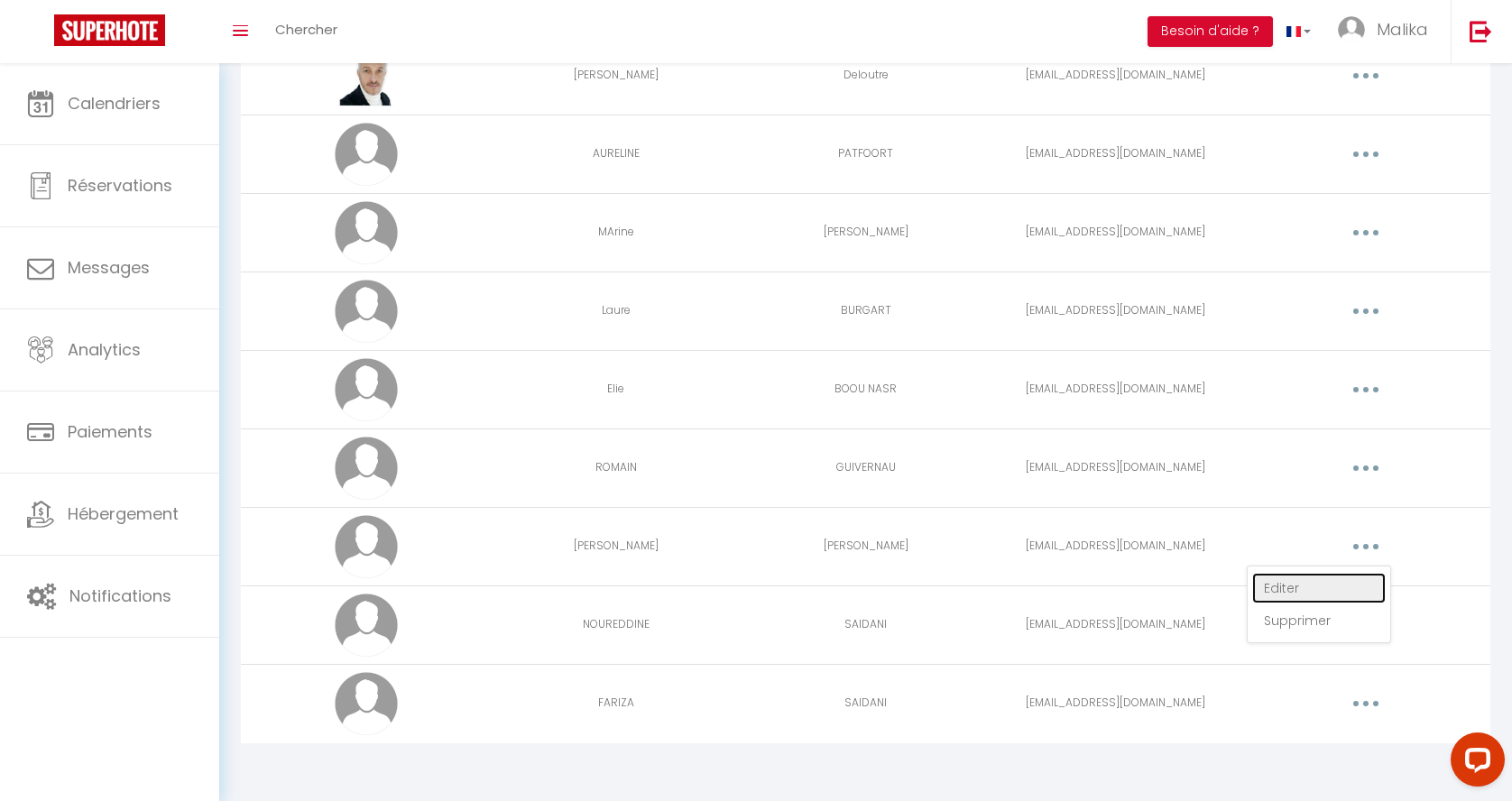 click on "Editer" at bounding box center [1319, 588] 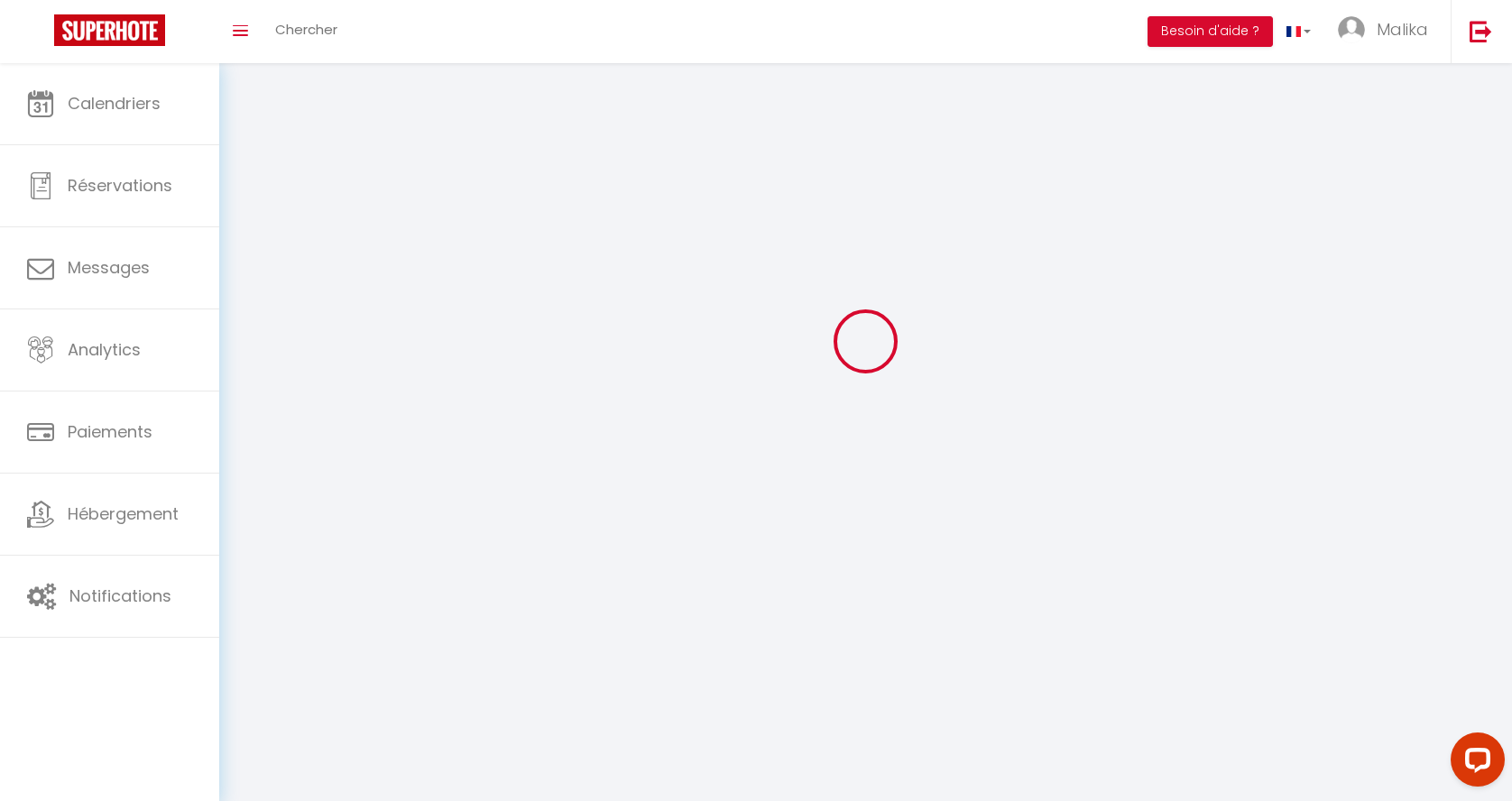 type on "NELLY" 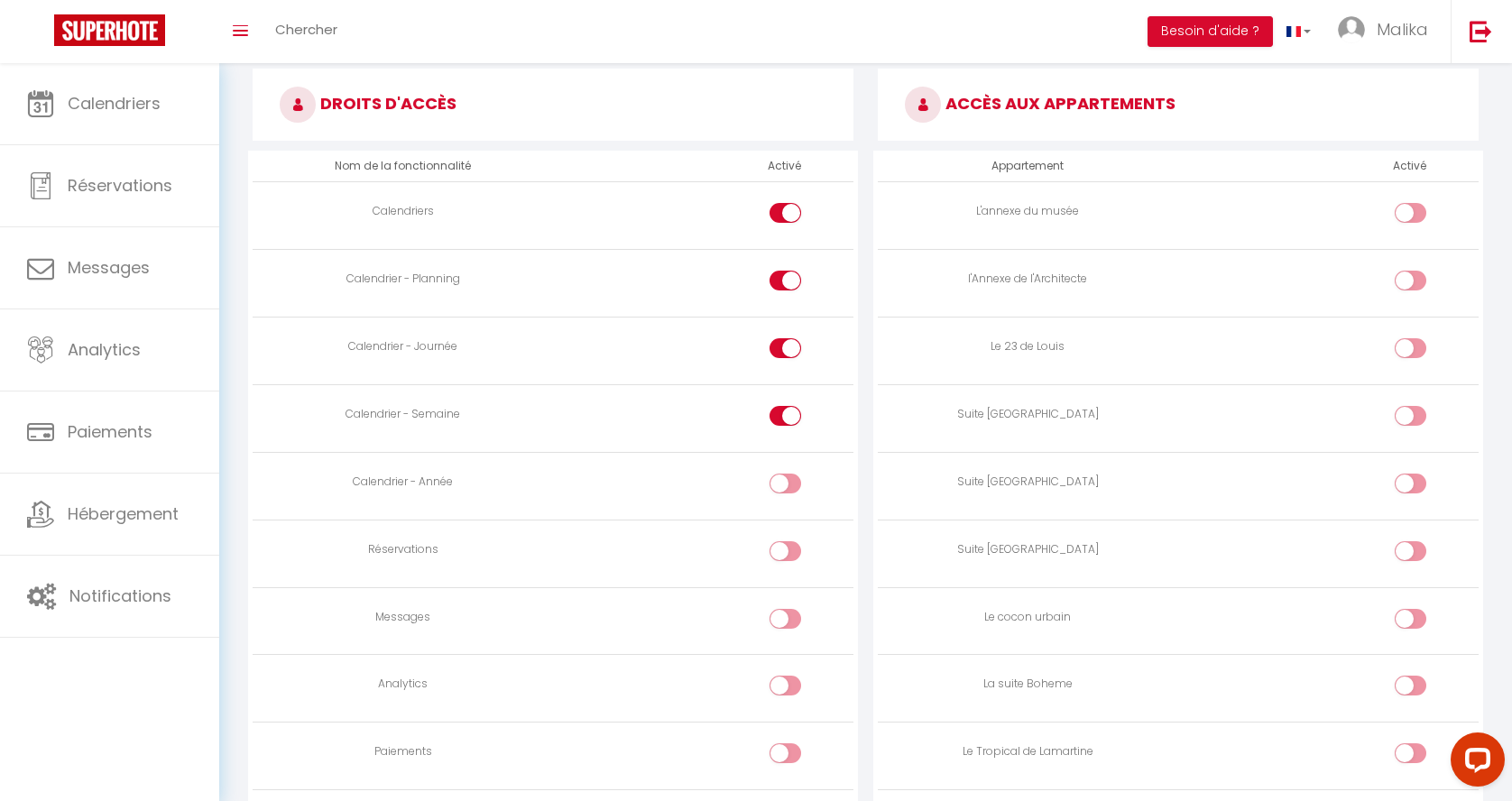 scroll, scrollTop: 1121, scrollLeft: 0, axis: vertical 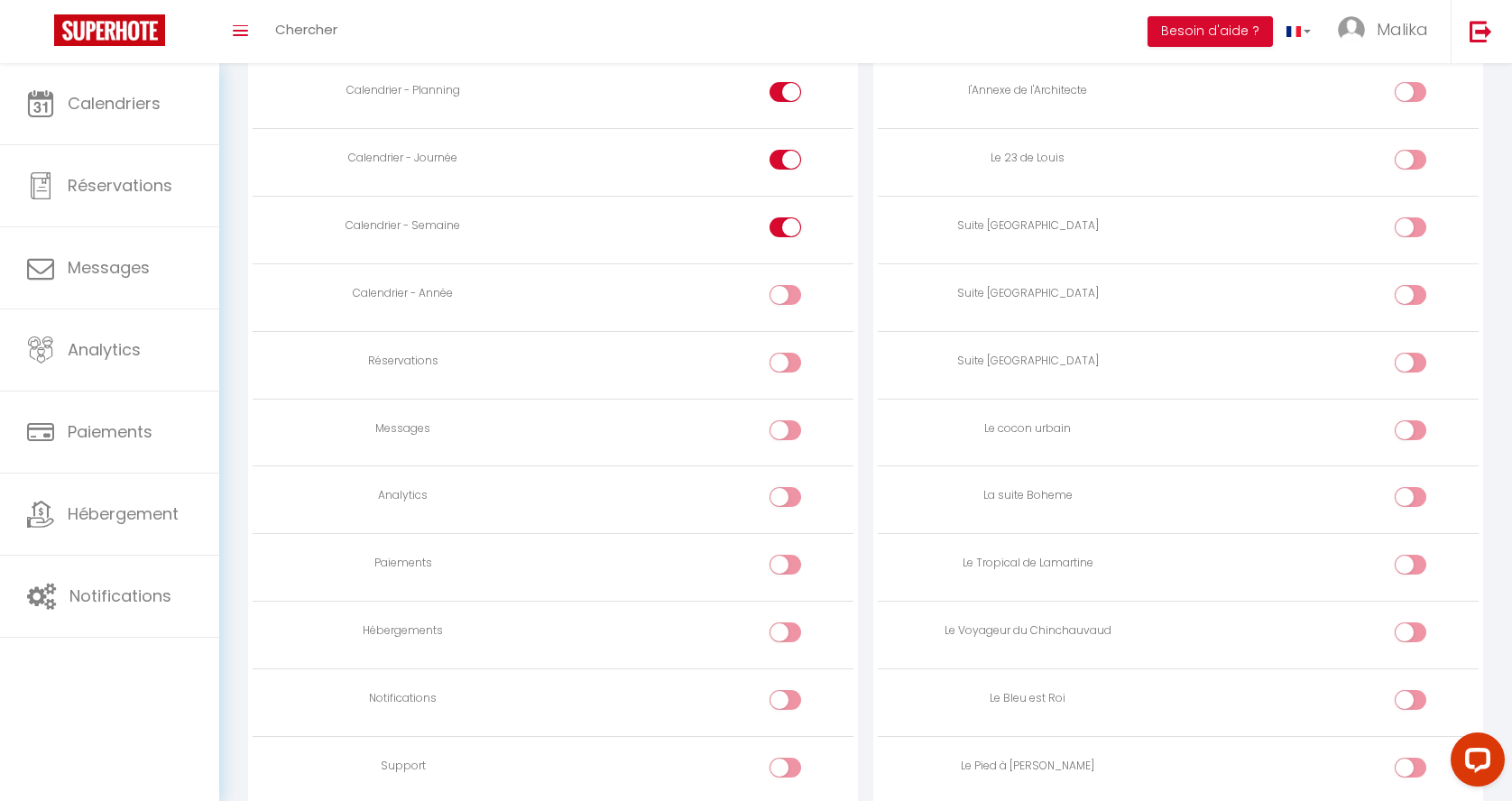 click at bounding box center (785, 295) 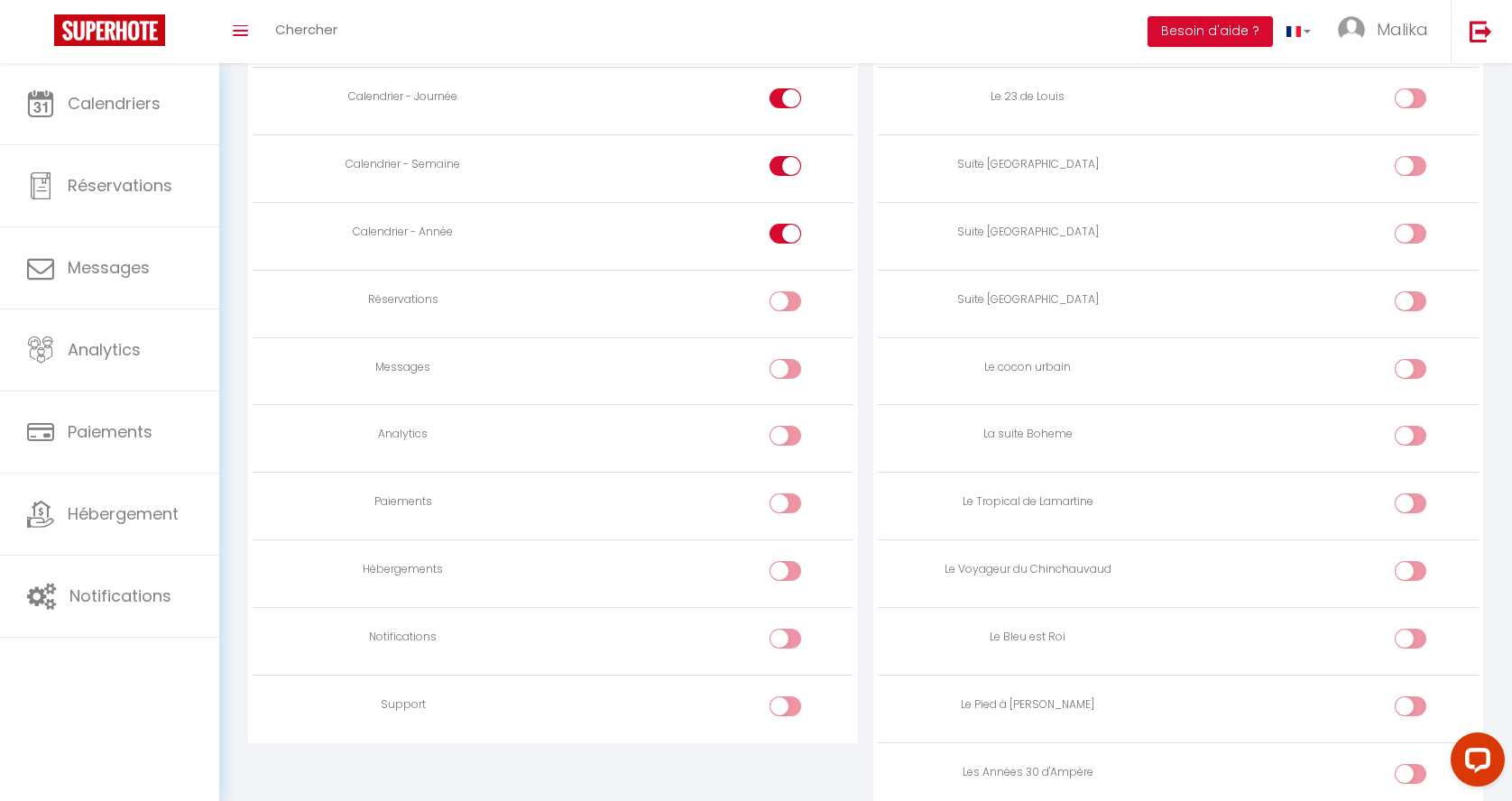 scroll, scrollTop: 1183, scrollLeft: 0, axis: vertical 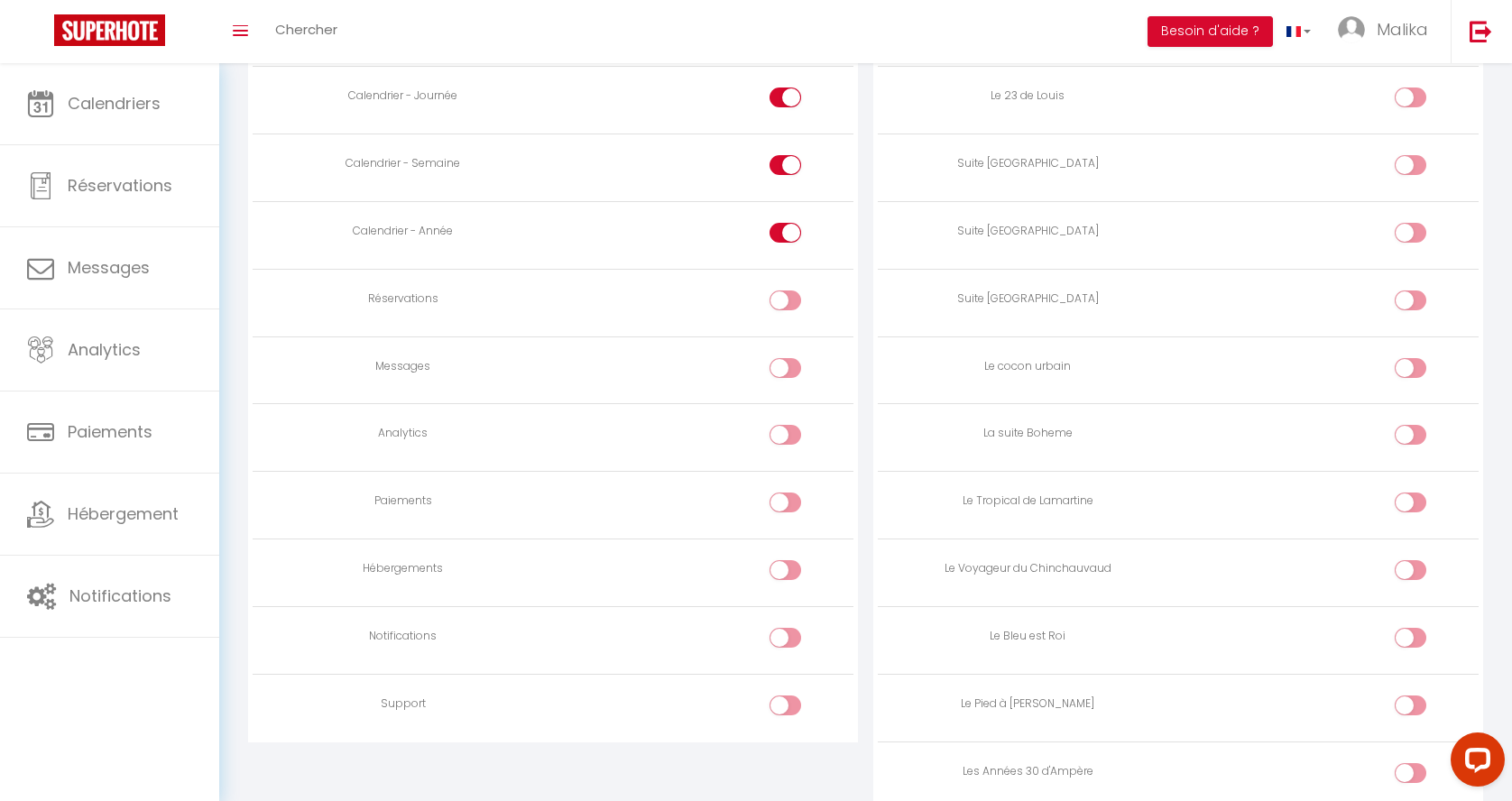 click at bounding box center [785, 300] 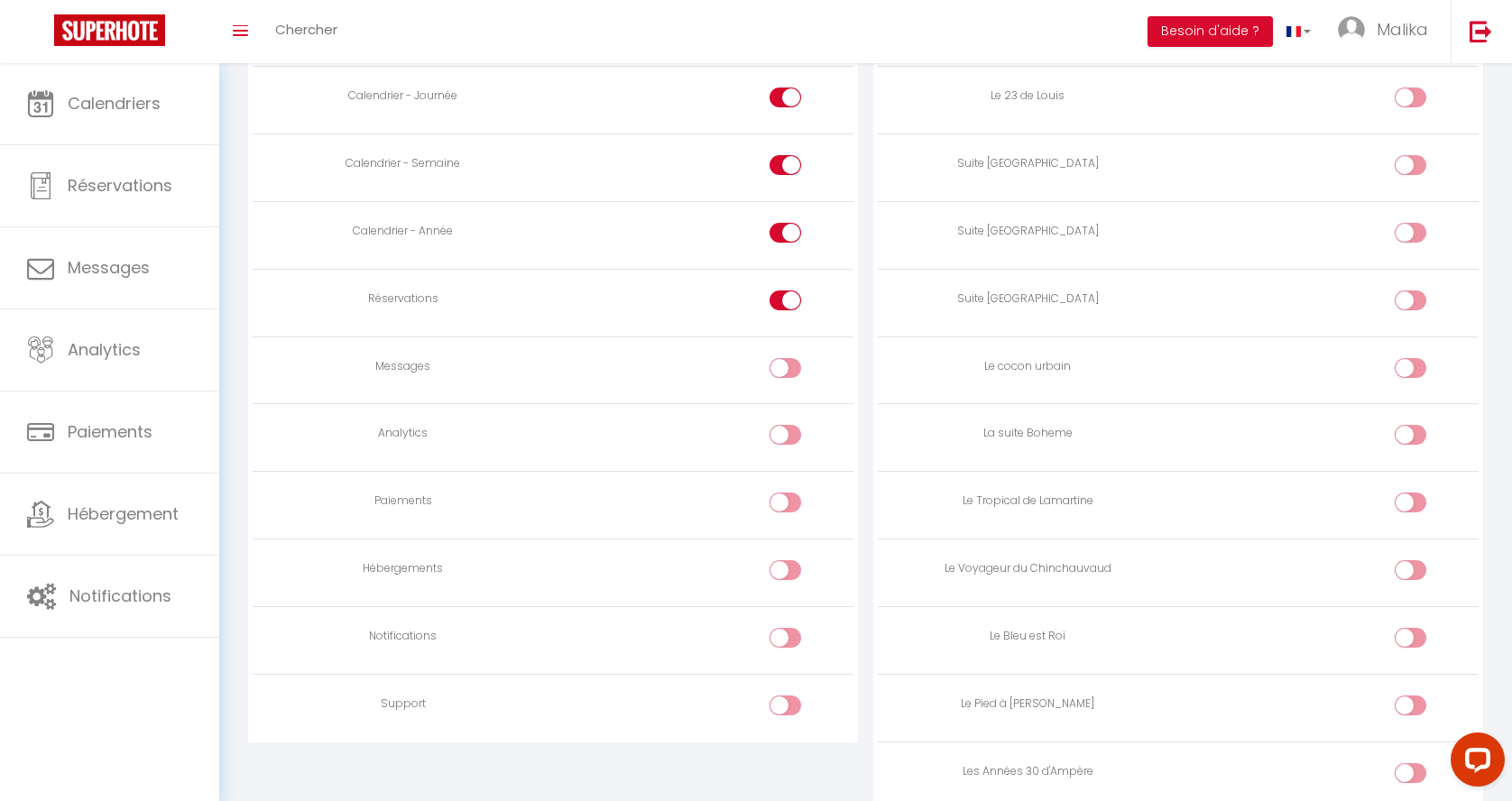 click at bounding box center (801, 372) 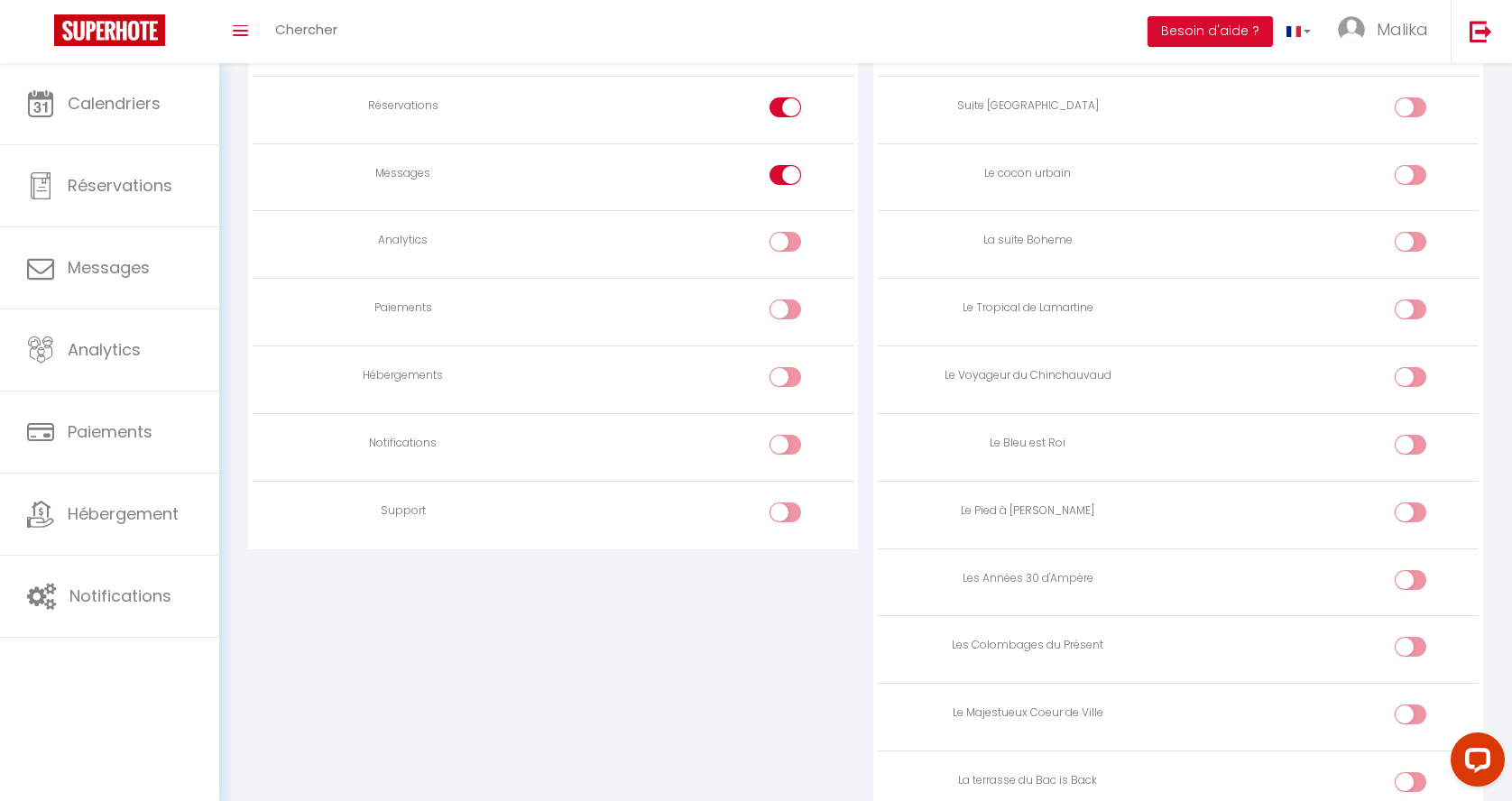 scroll, scrollTop: 1377, scrollLeft: 0, axis: vertical 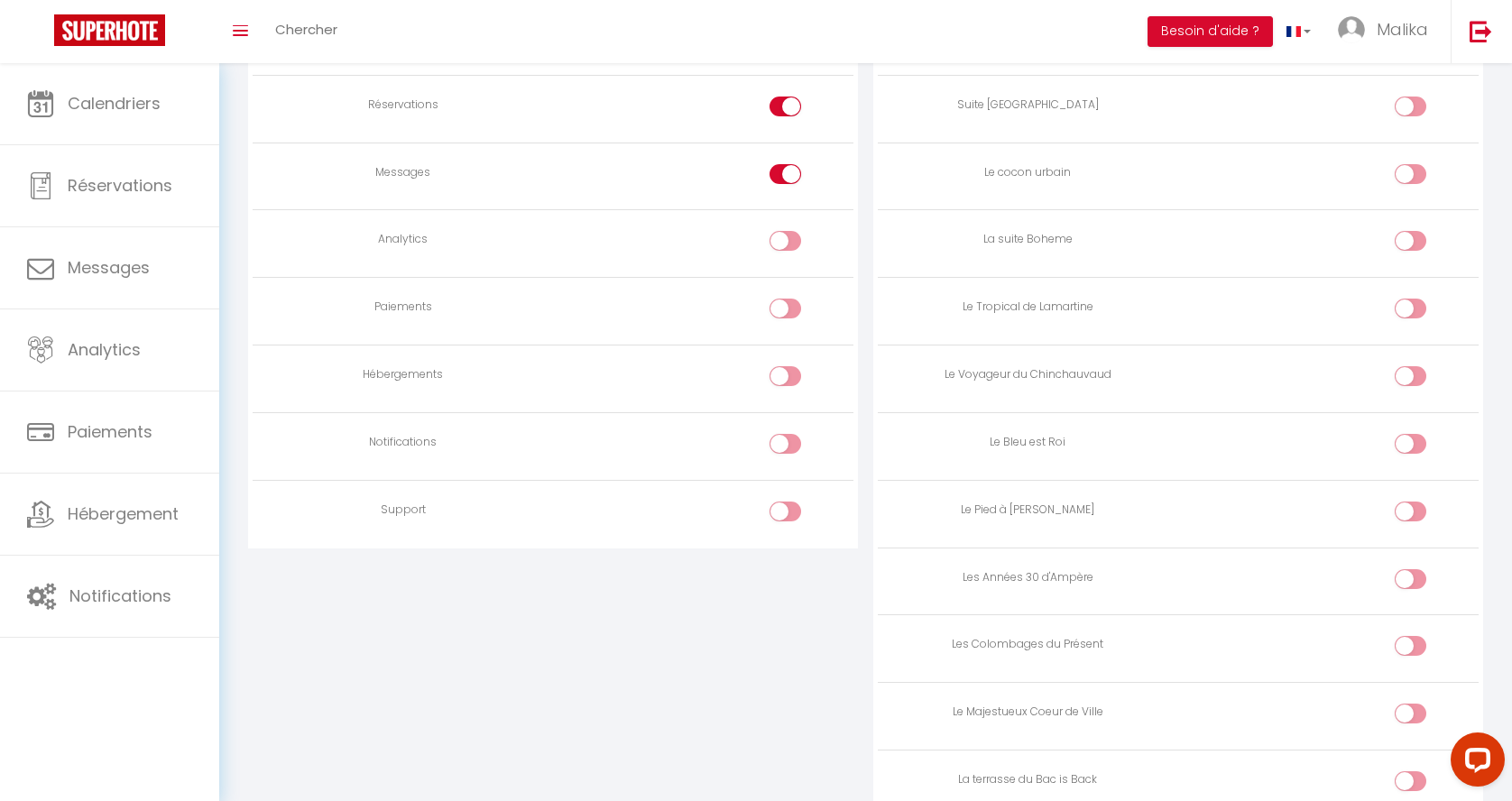 click at bounding box center [785, 444] 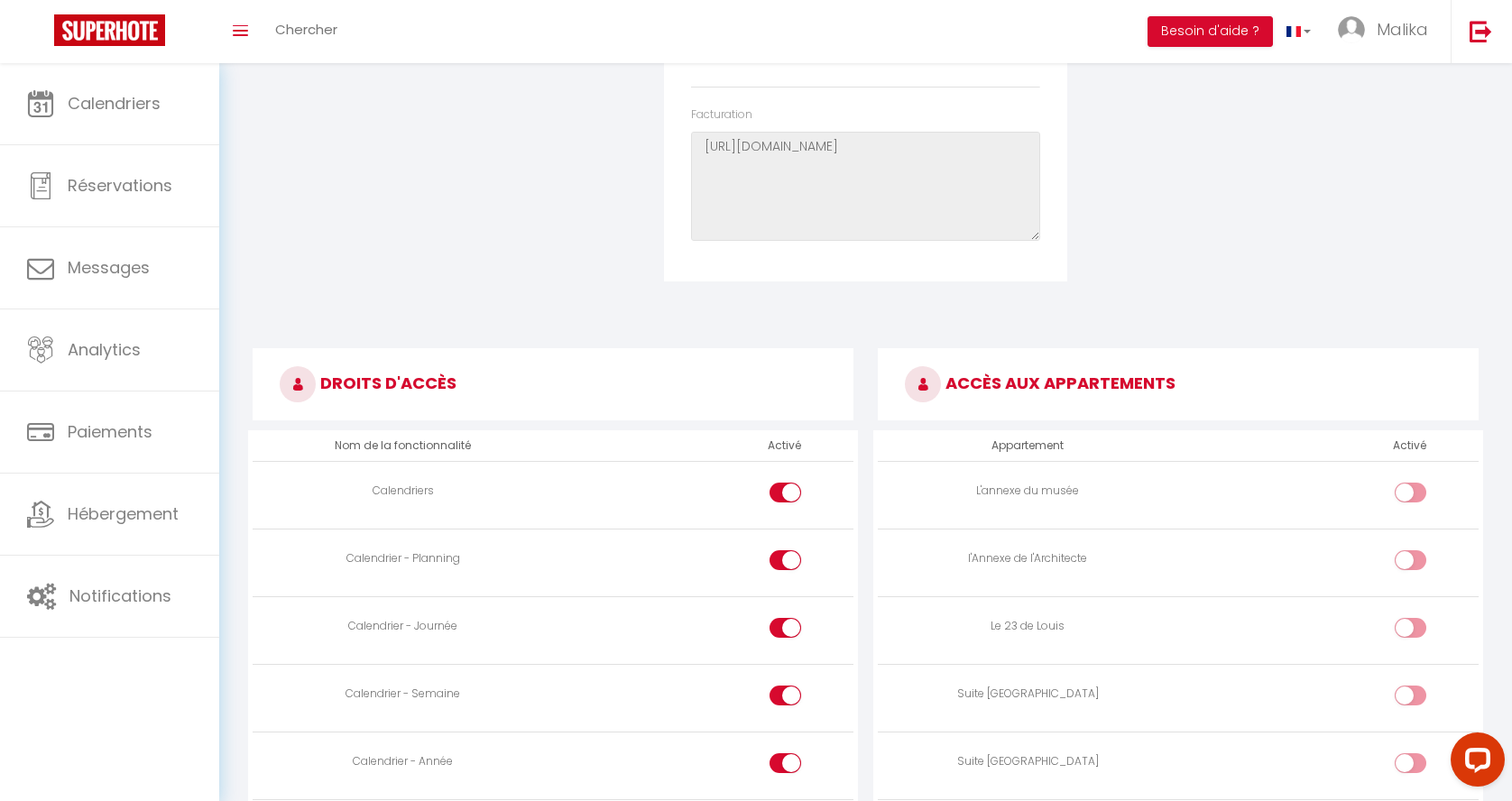 scroll, scrollTop: 0, scrollLeft: 0, axis: both 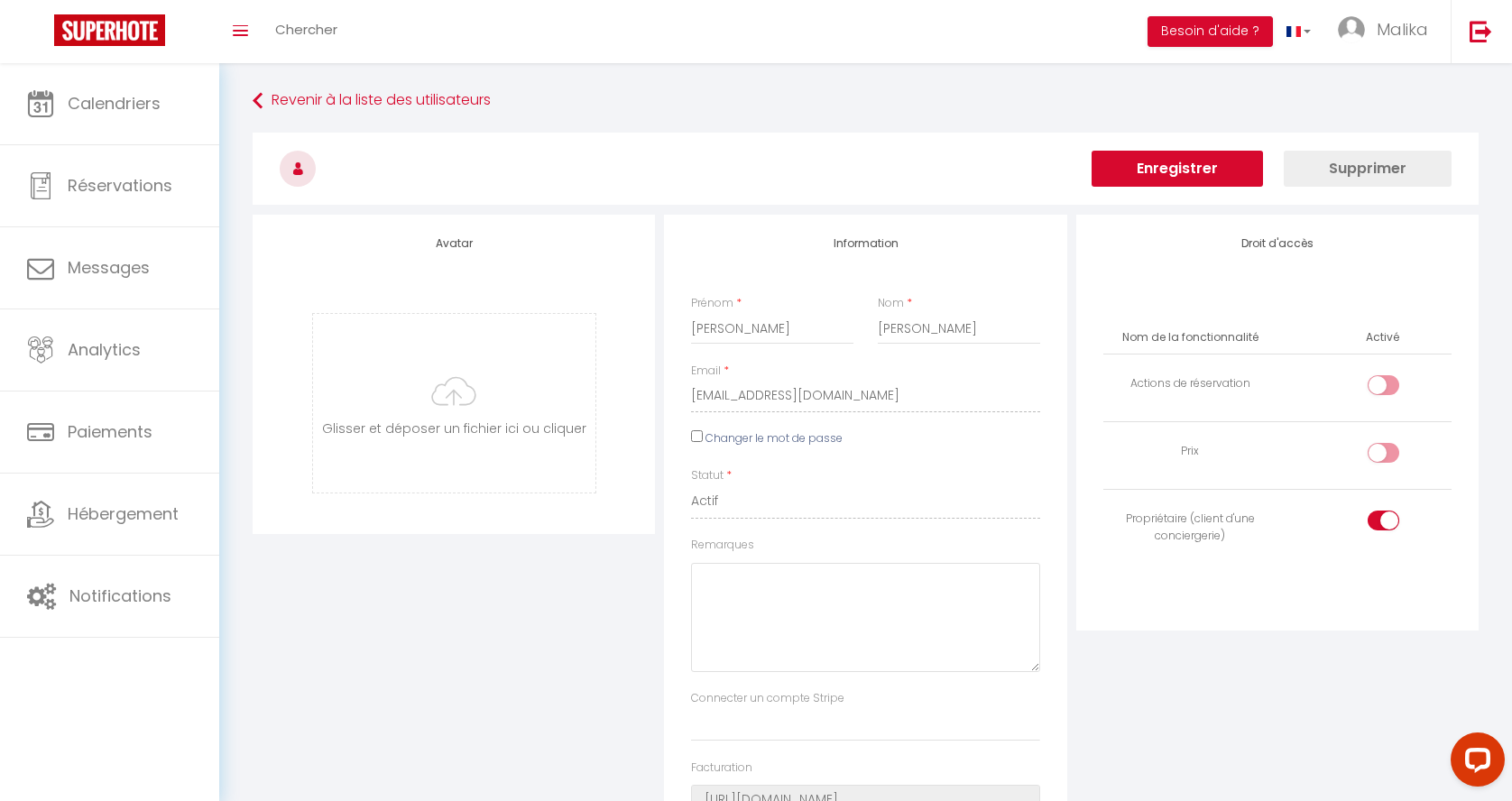click on "Enregistrer" at bounding box center [1177, 169] 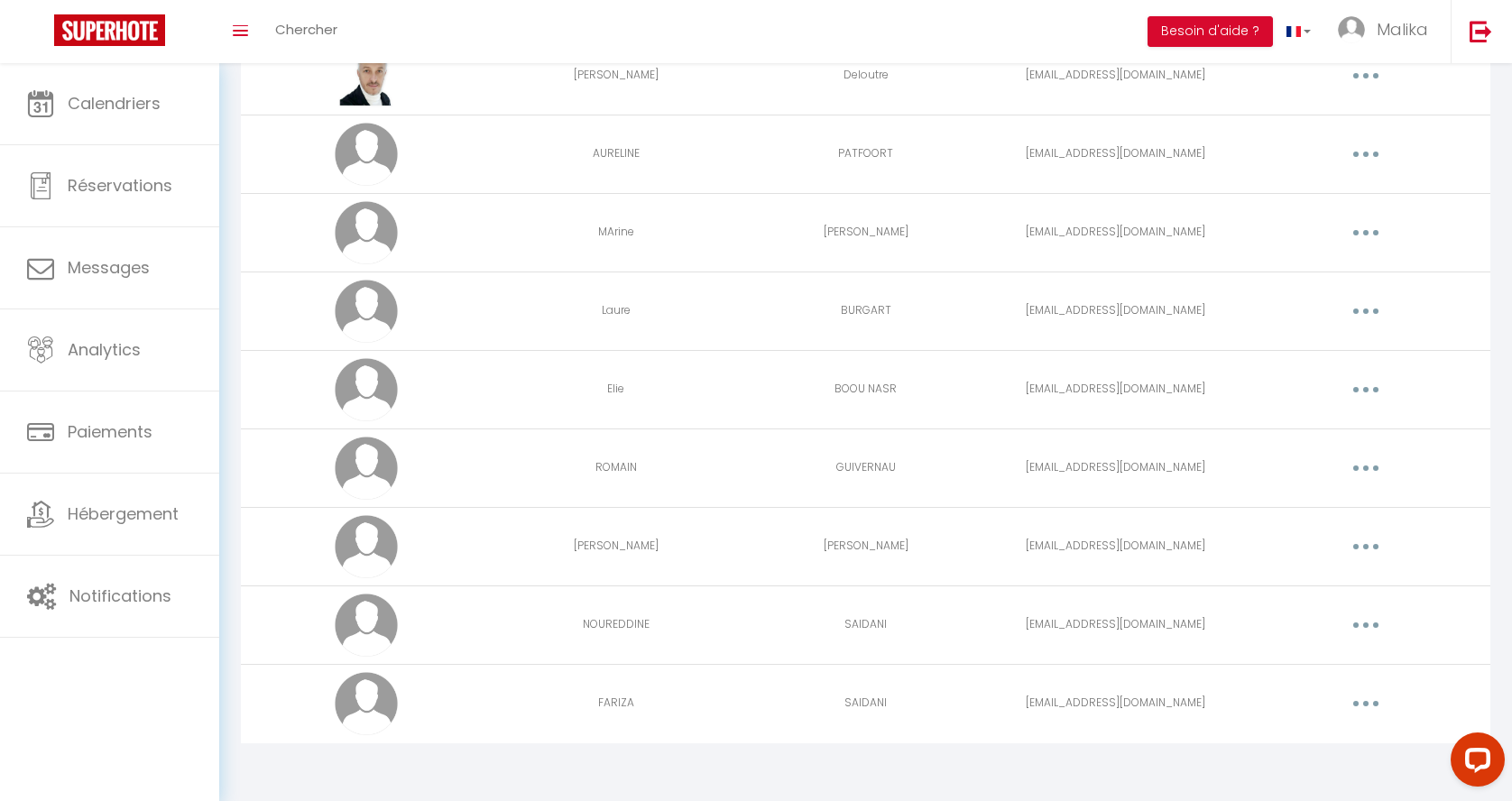 scroll, scrollTop: 0, scrollLeft: 0, axis: both 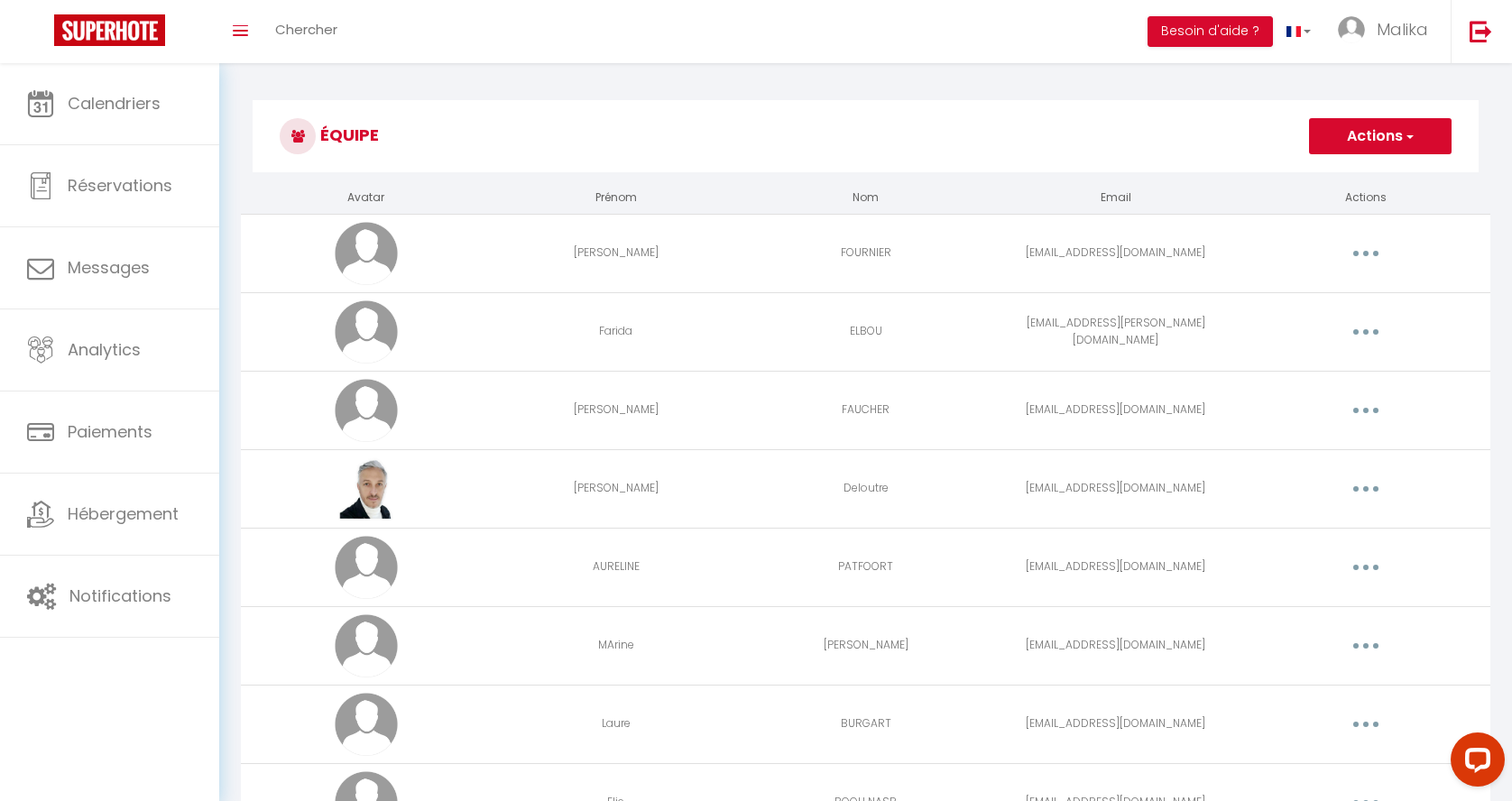 click on "Actions" at bounding box center (1380, 136) 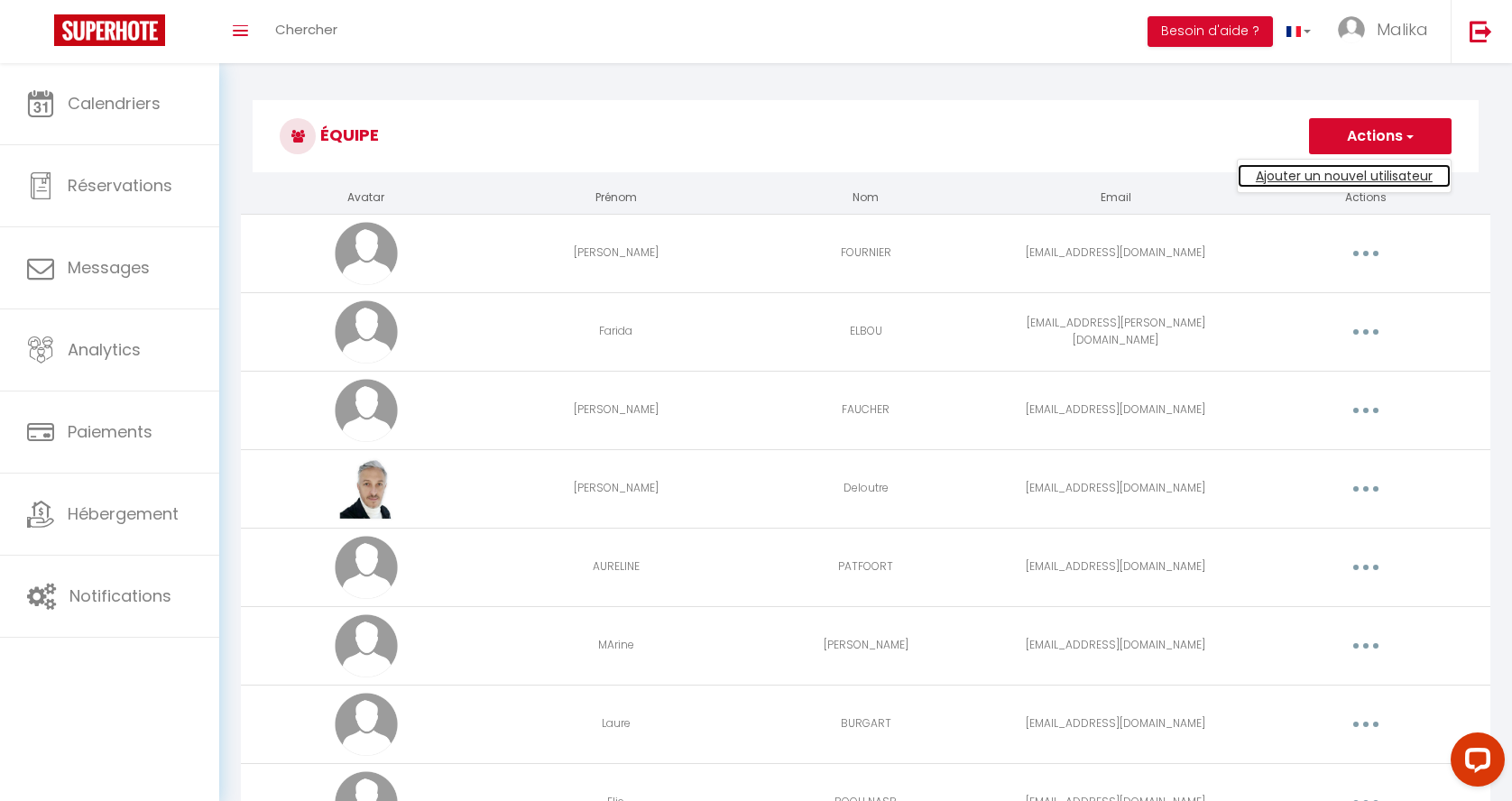 click on "Ajouter un nouvel utilisateur" at bounding box center [1344, 176] 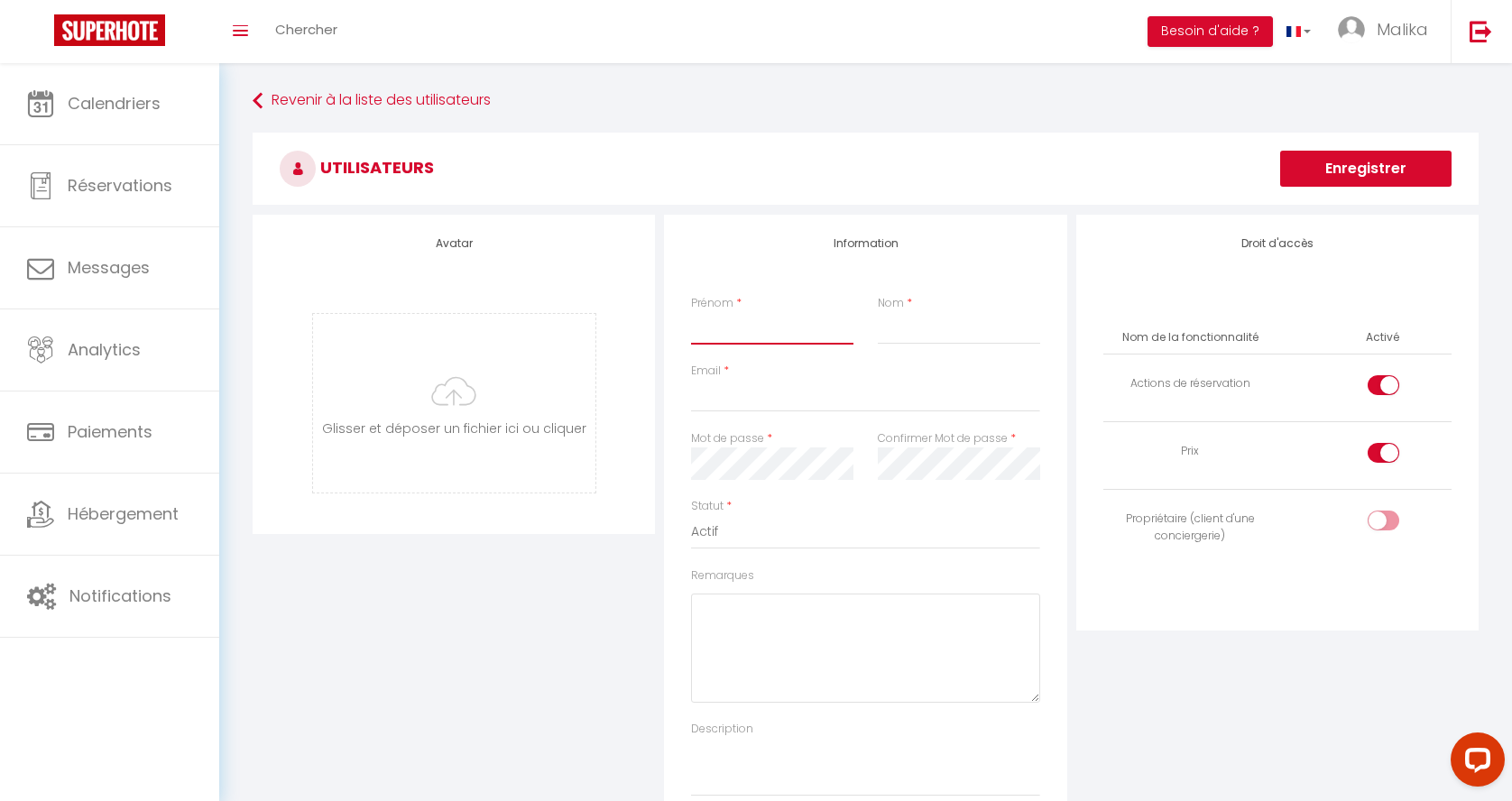 click on "Prénom" at bounding box center (772, 328) 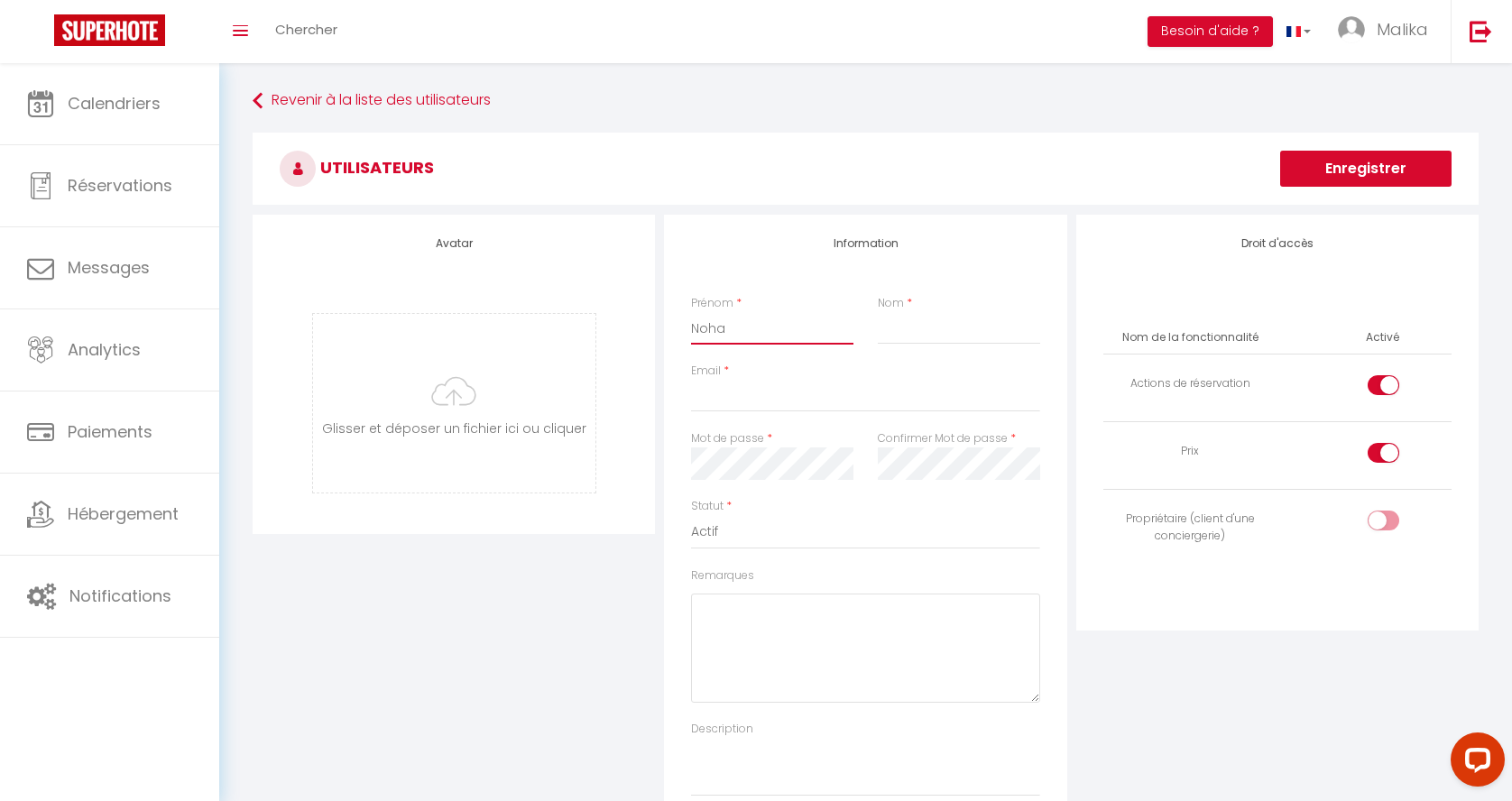 type on "Noha" 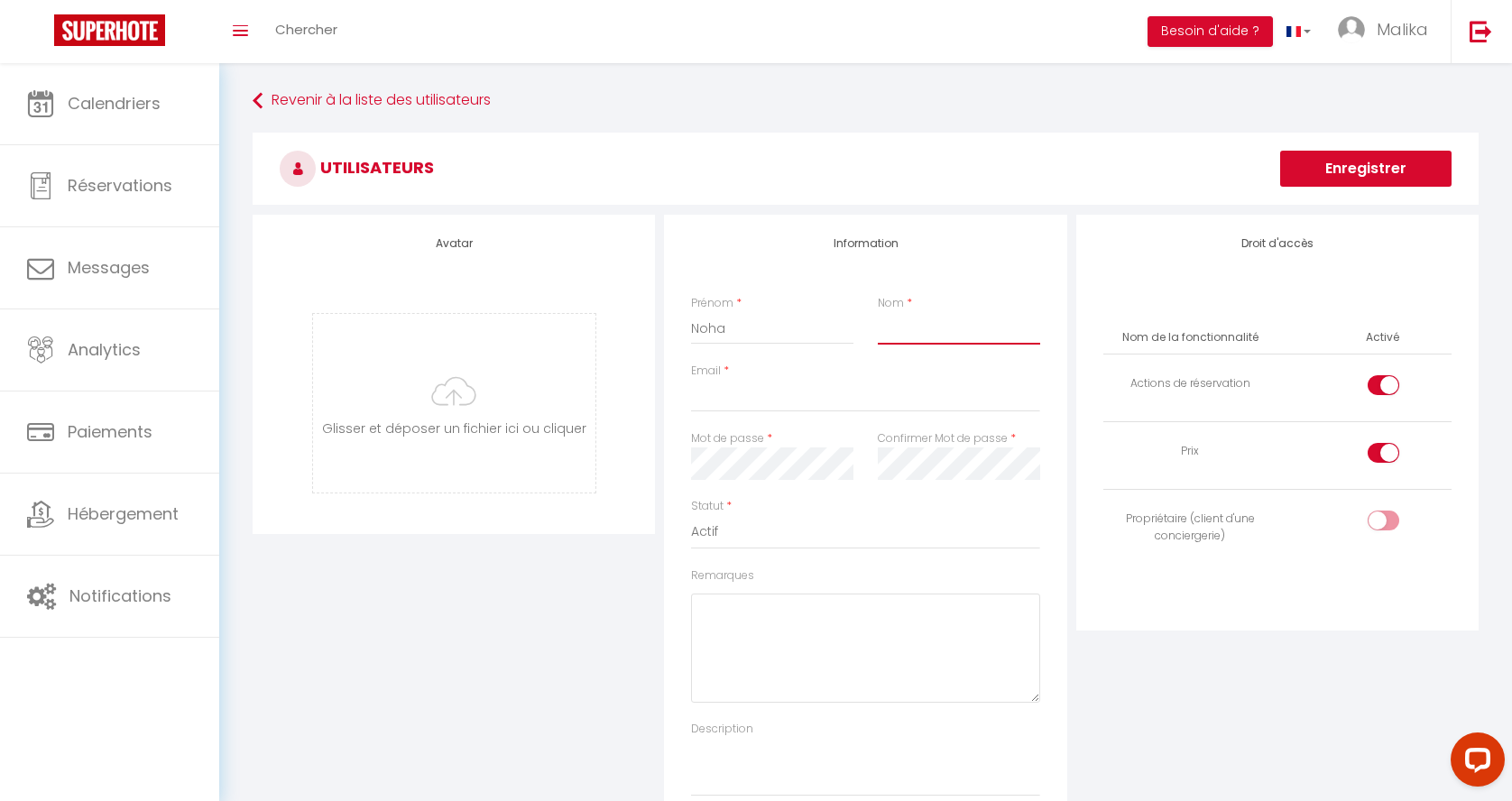 type on "n" 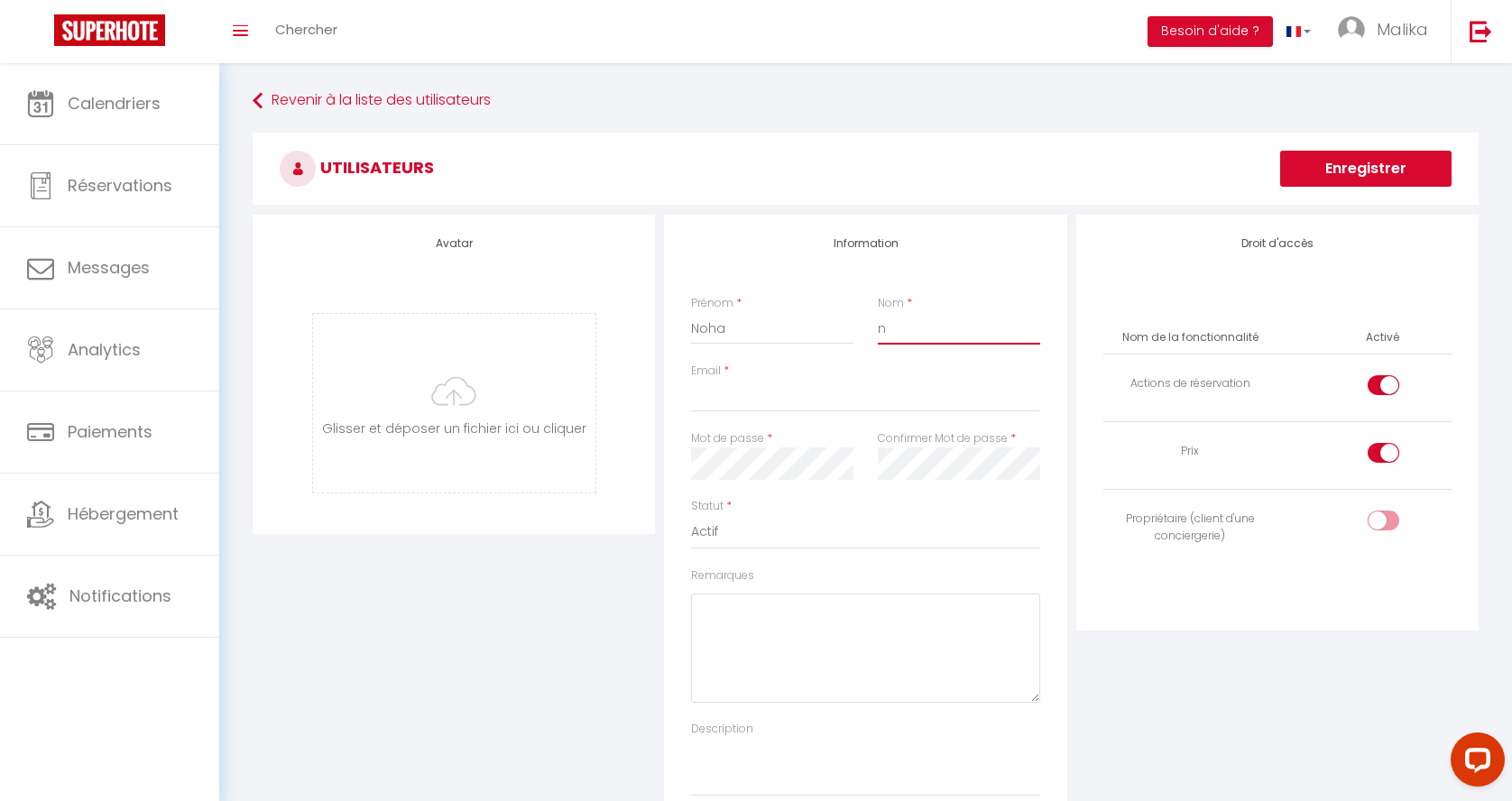 type 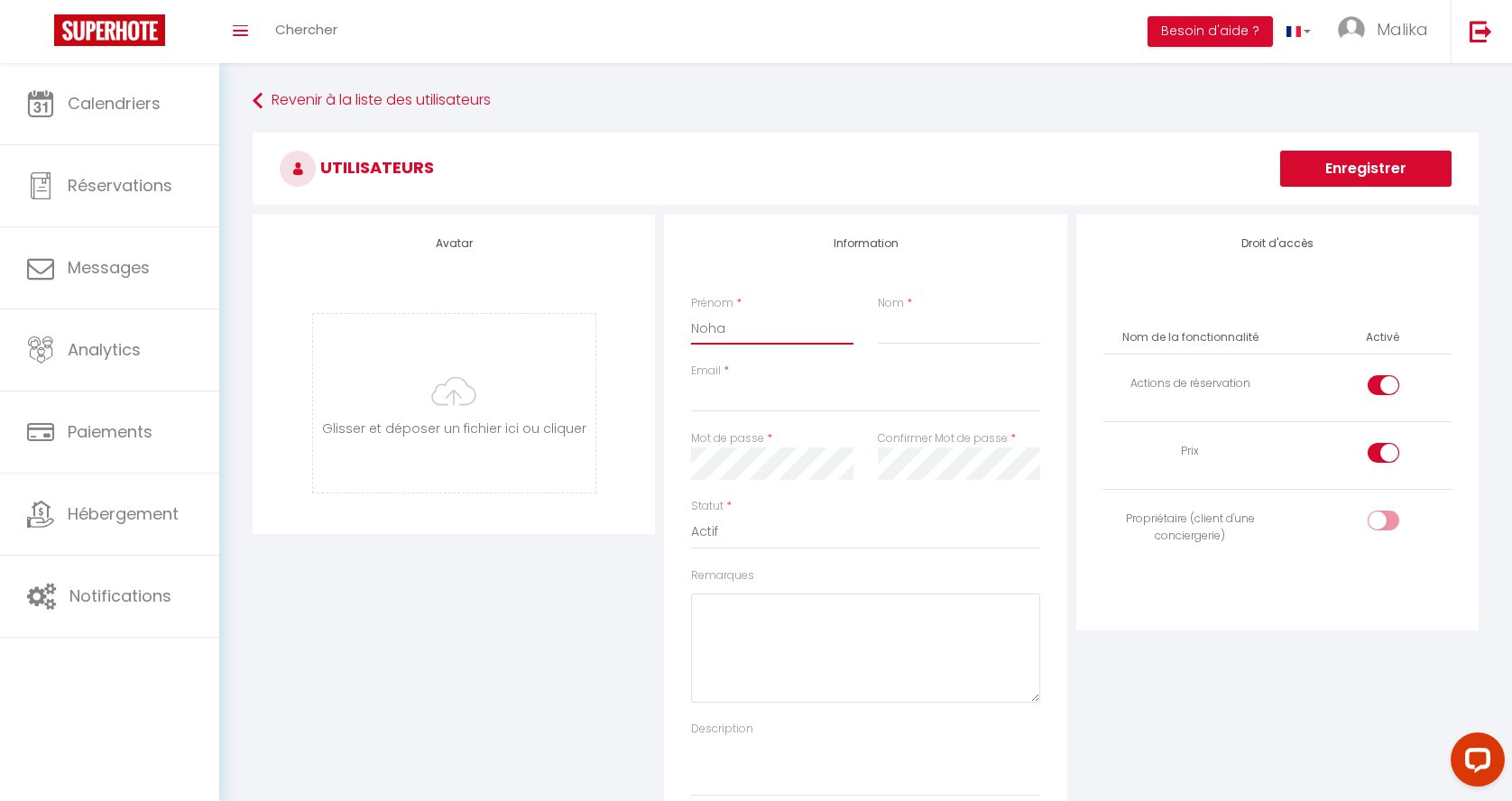 click on "Noha" at bounding box center (772, 328) 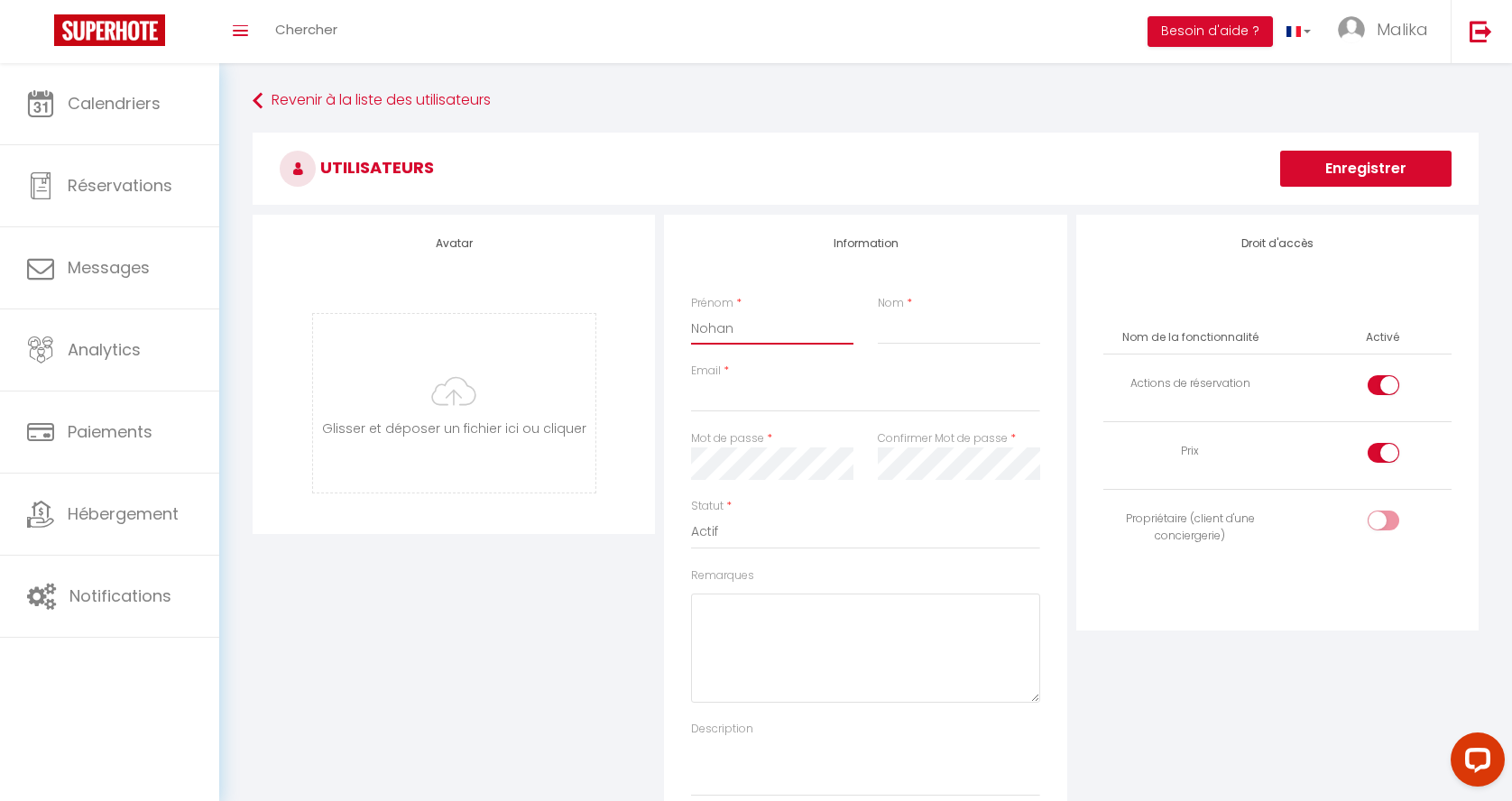 type on "Nohan" 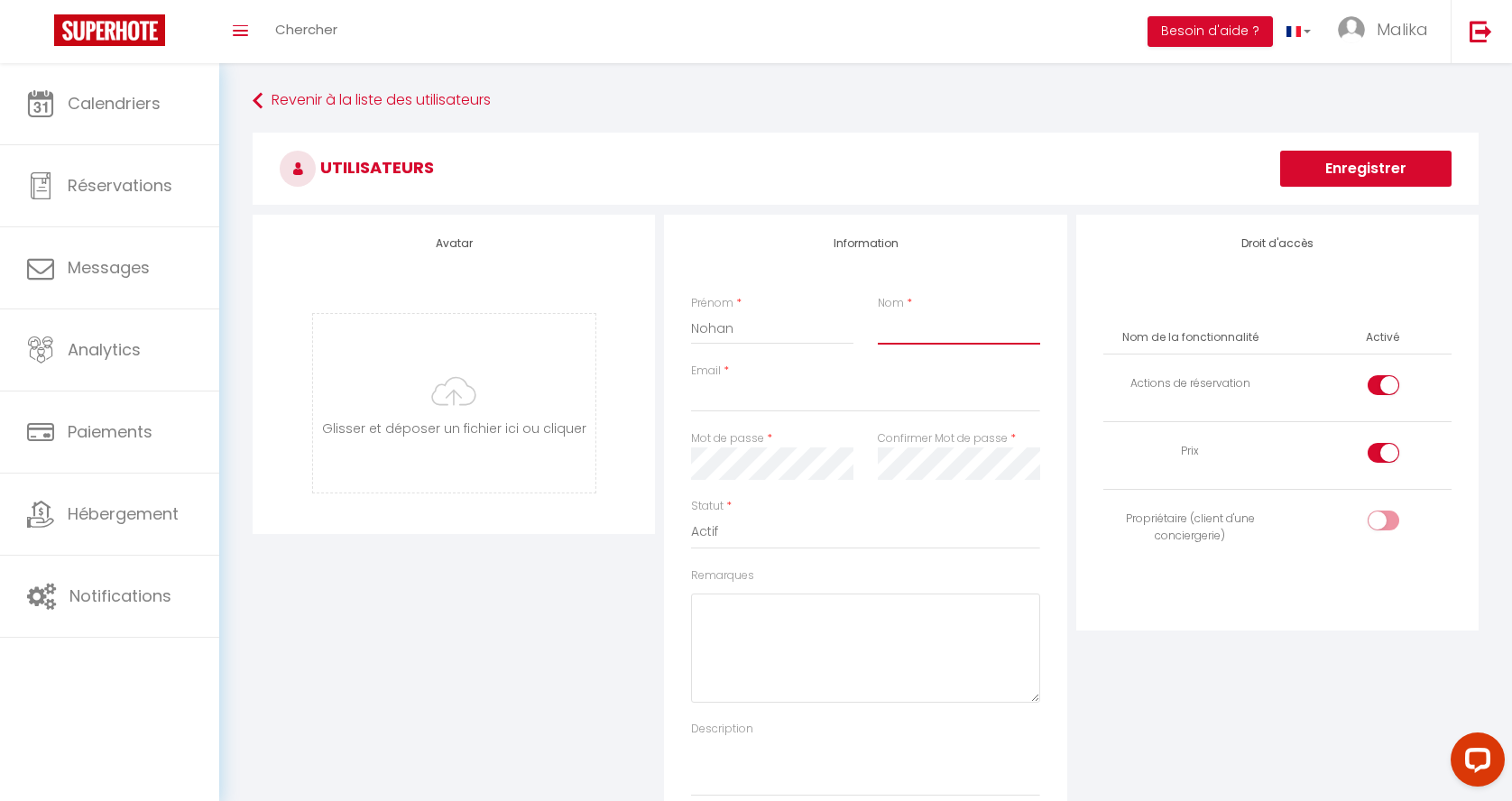click on "Nom" at bounding box center [959, 328] 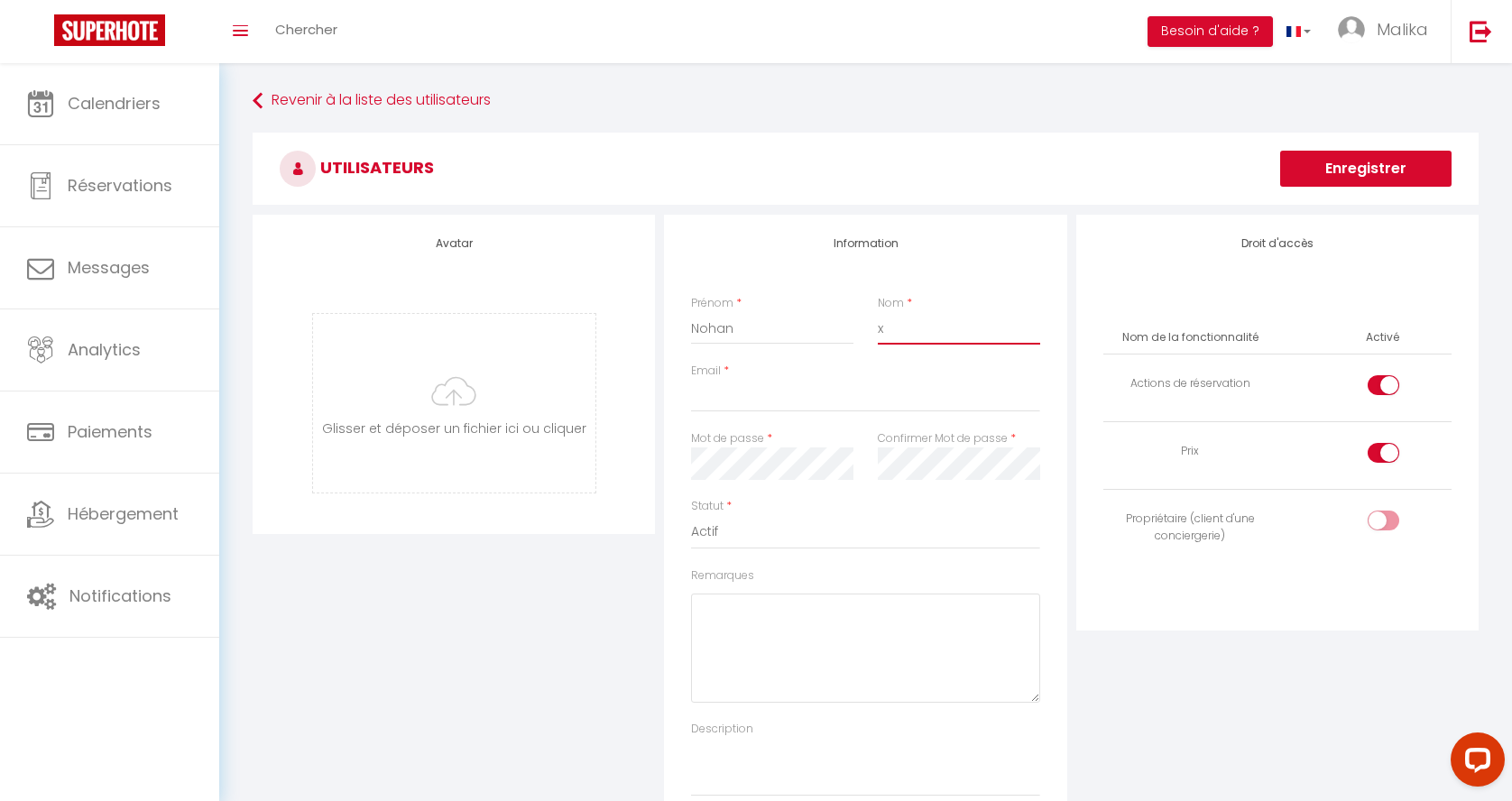 type on "x" 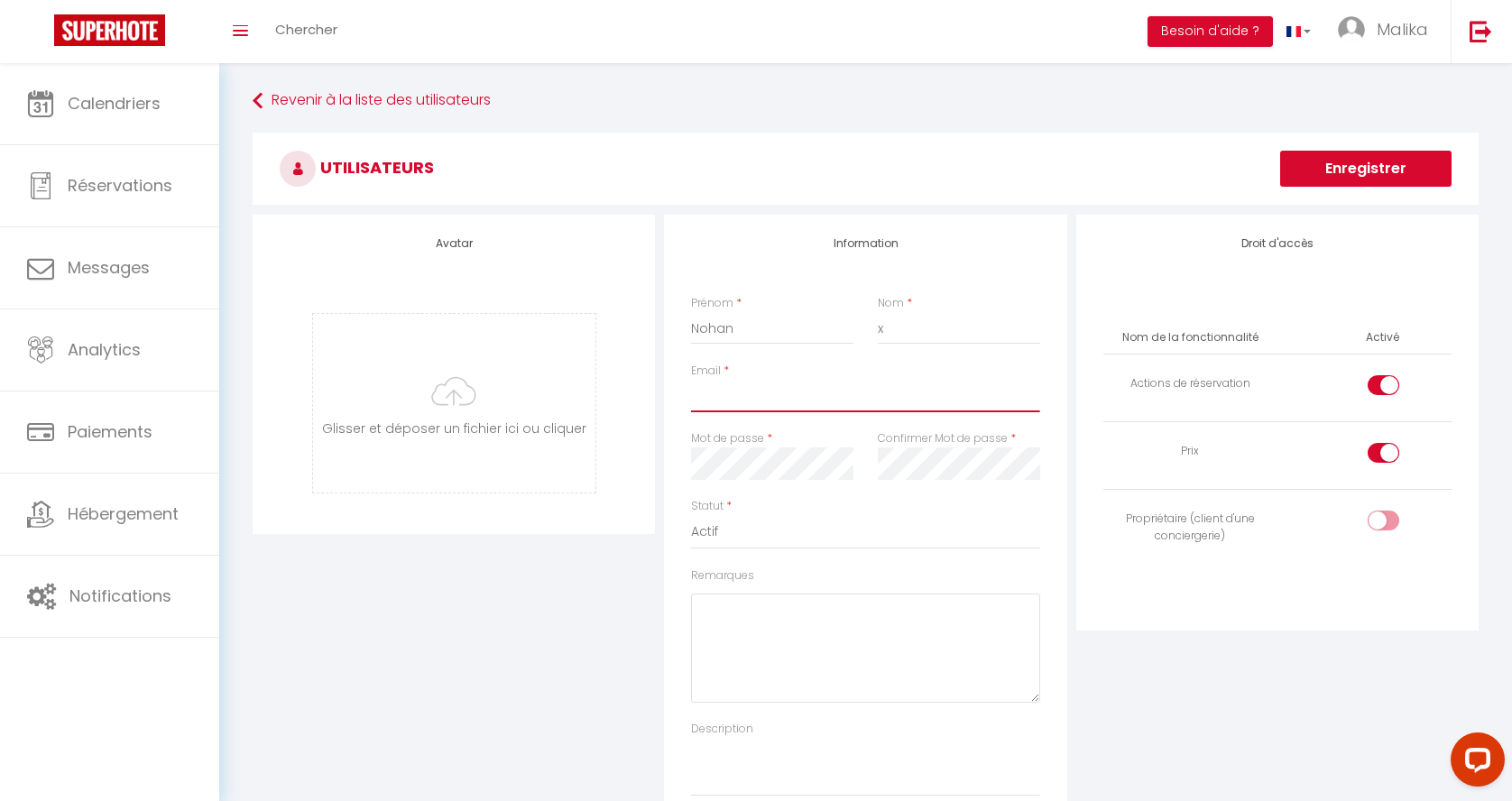 click on "Email" at bounding box center [865, 396] 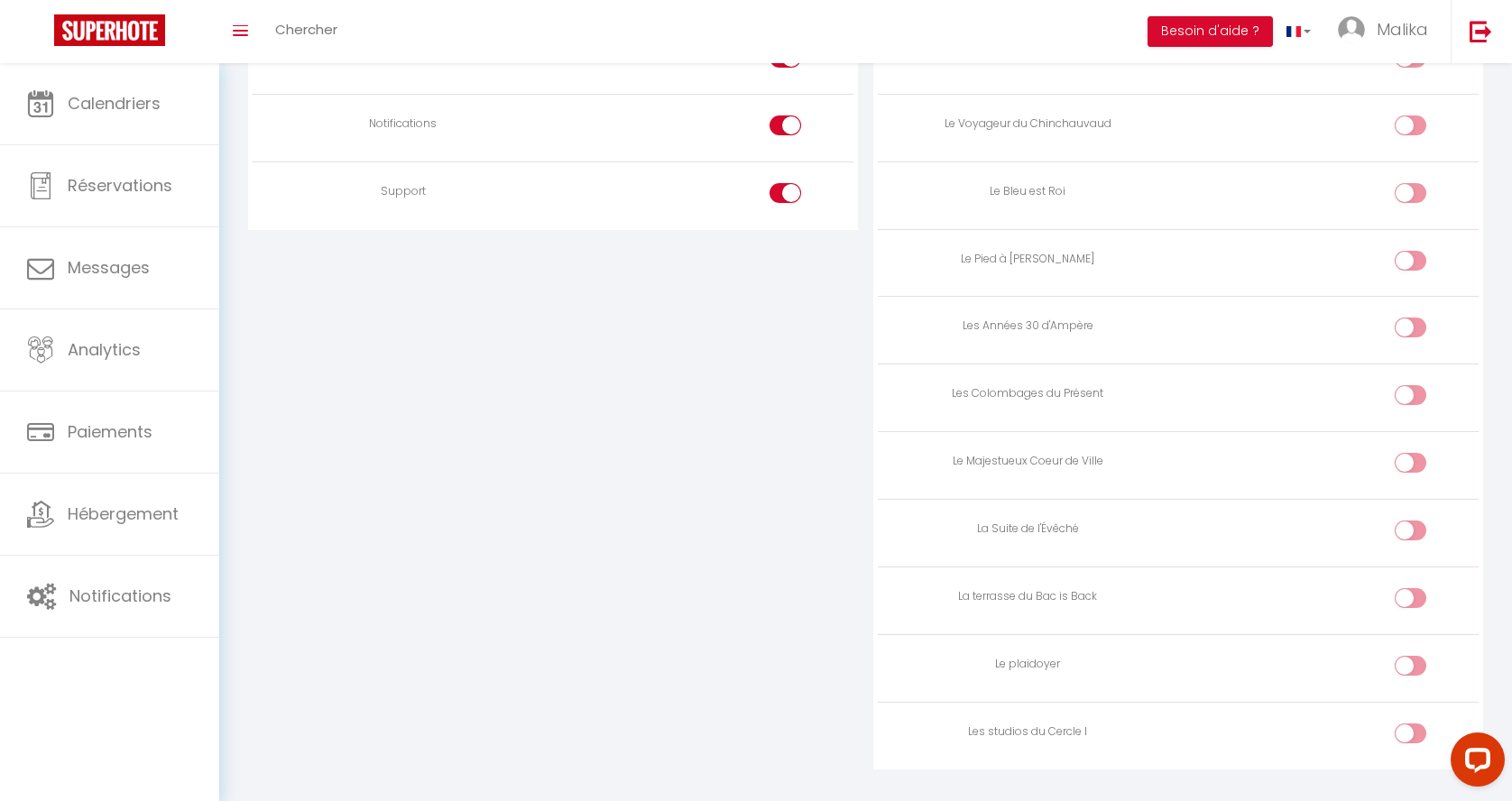 scroll, scrollTop: 1899, scrollLeft: 0, axis: vertical 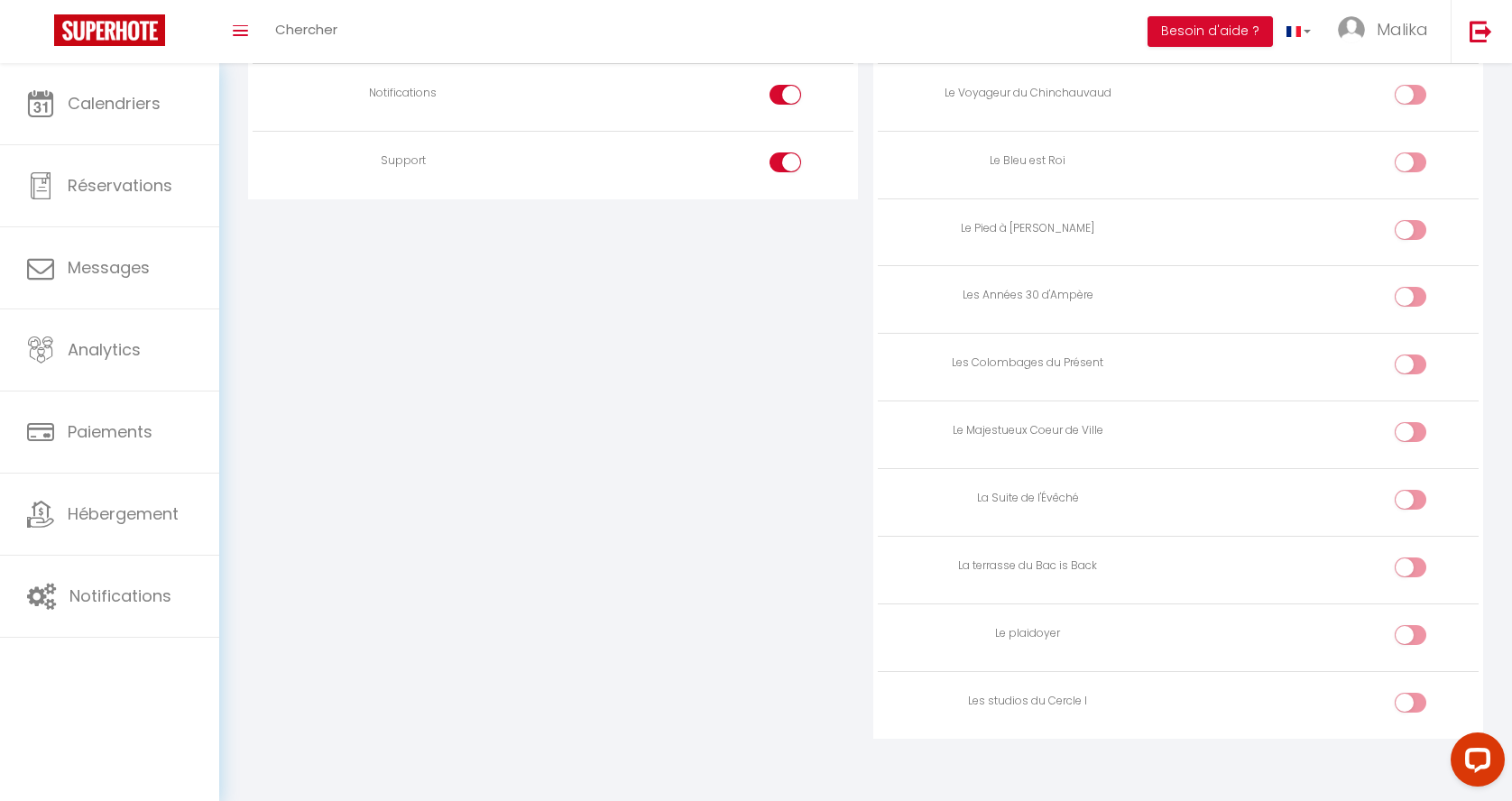 click at bounding box center [1410, 703] 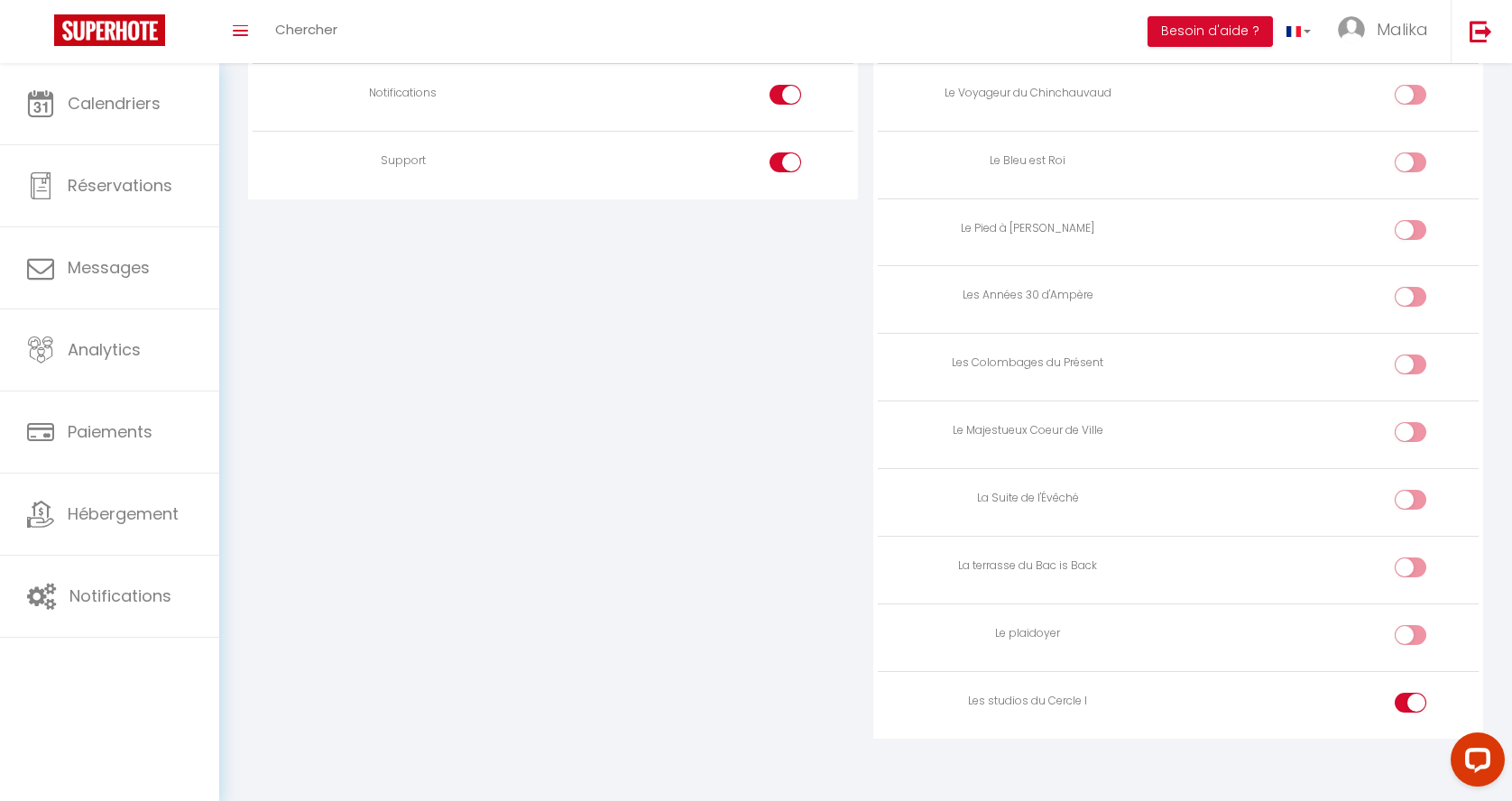 click at bounding box center (1410, 635) 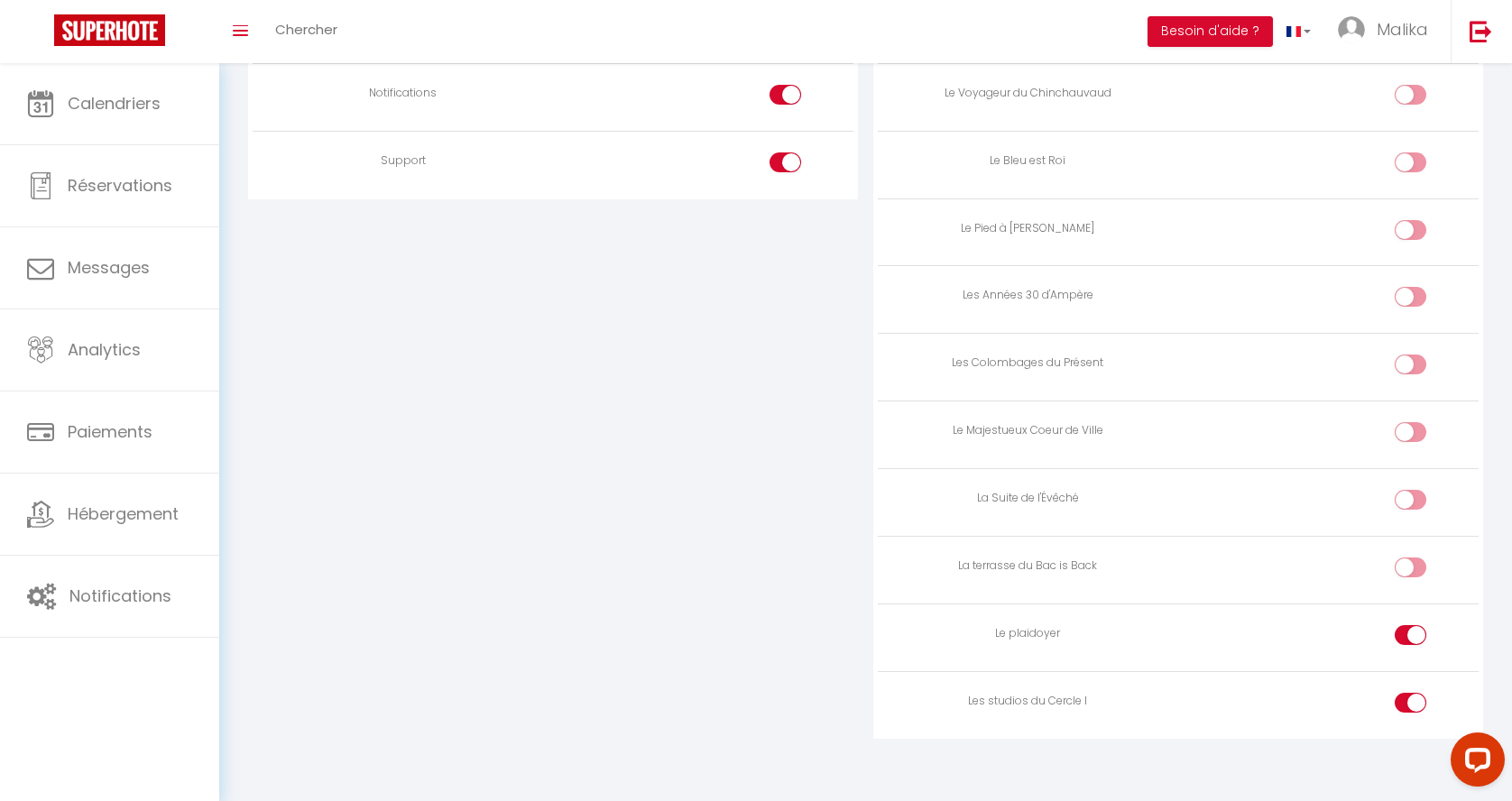 click at bounding box center [1410, 571] 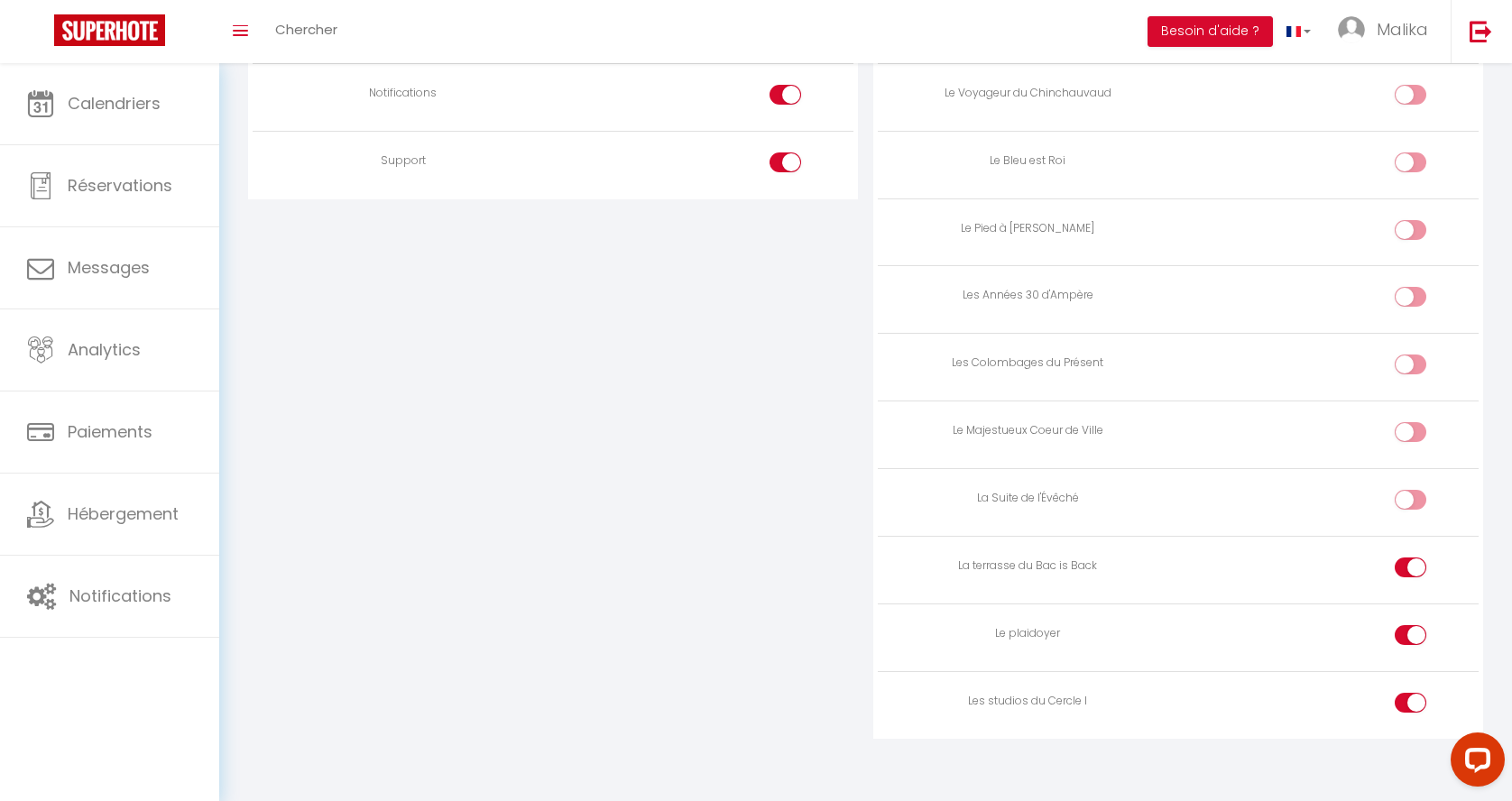 click at bounding box center [1425, 503] 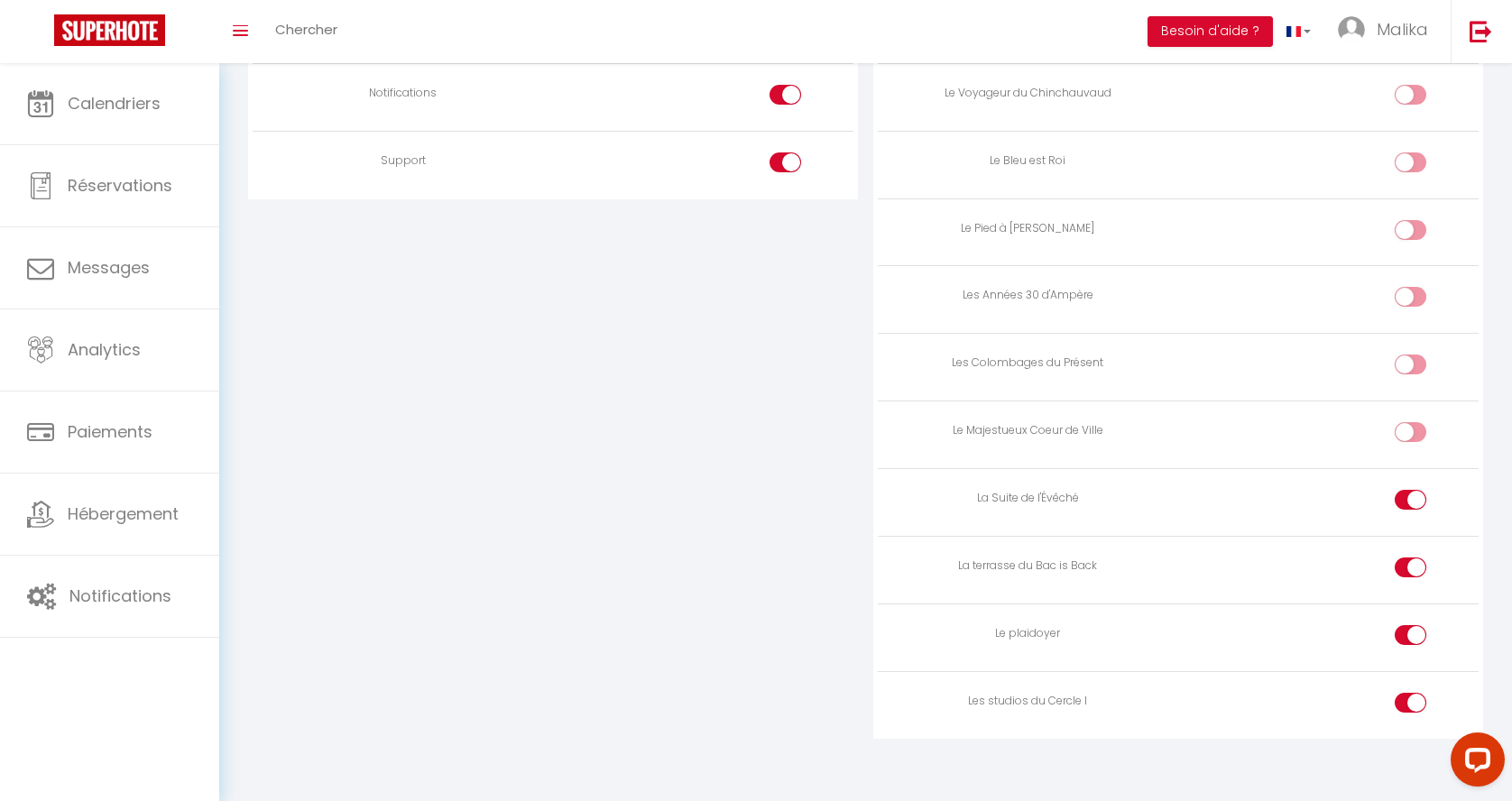 click at bounding box center (1425, 436) 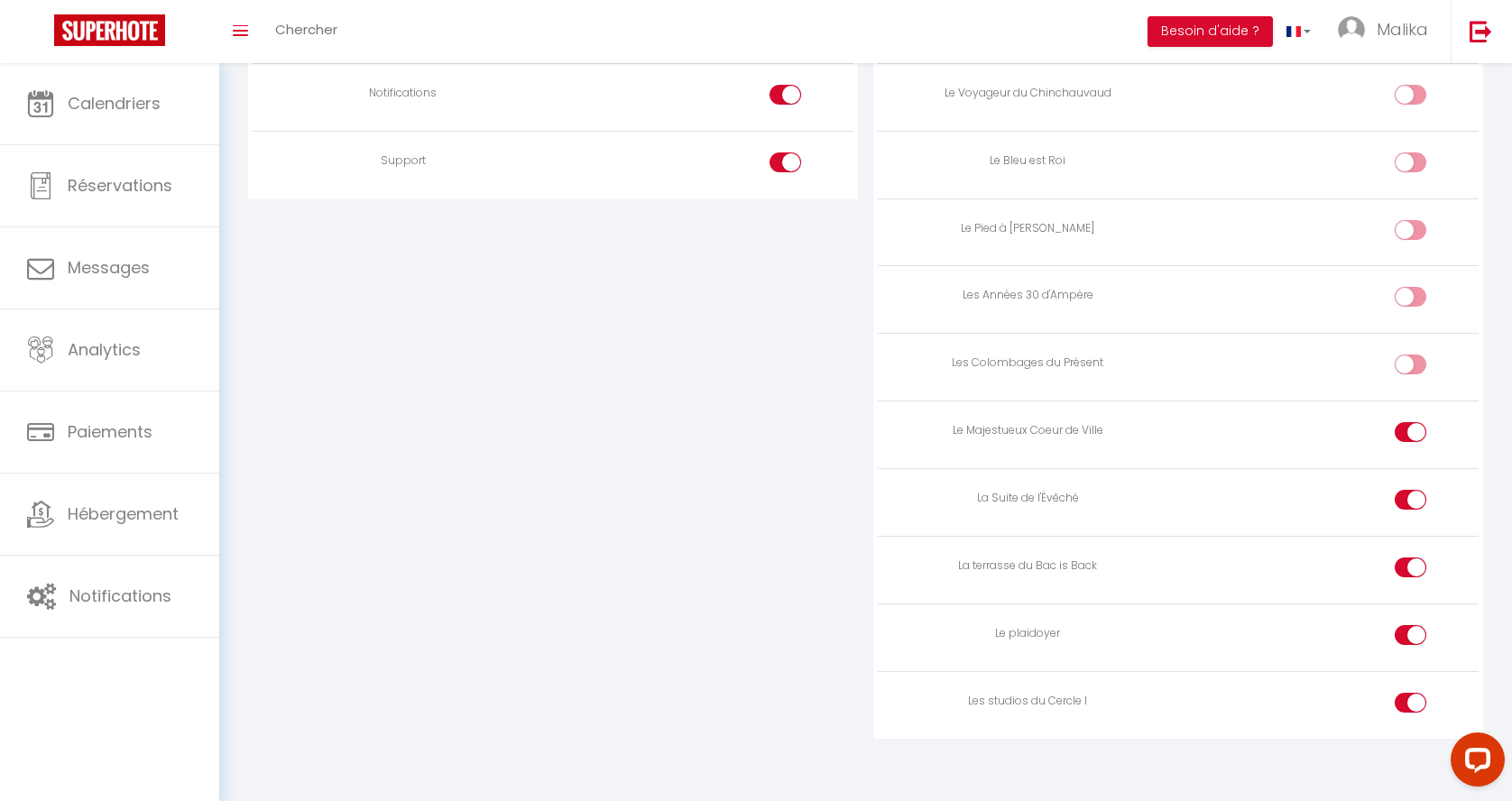 click at bounding box center (1425, 368) 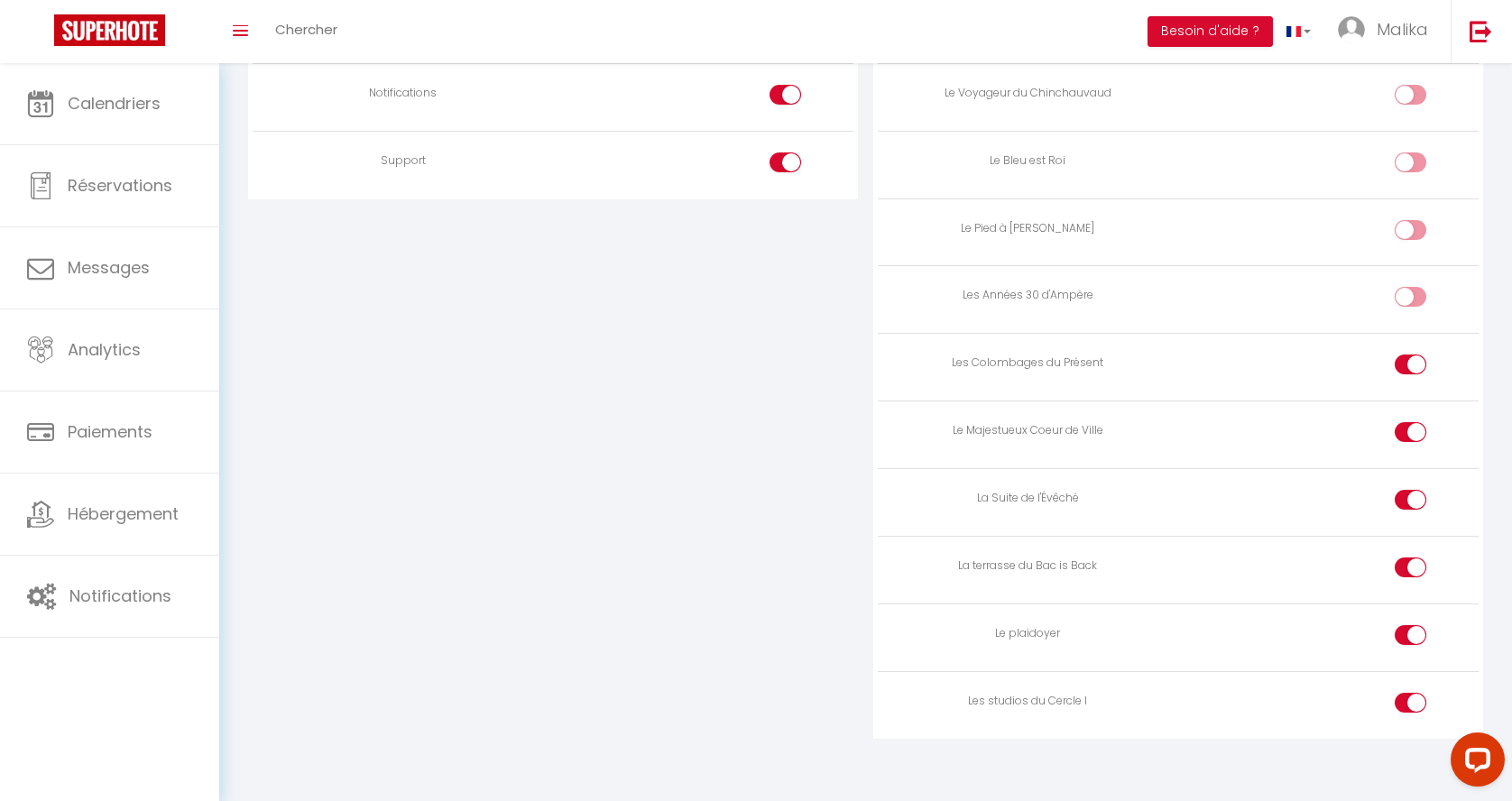 click at bounding box center (1410, 297) 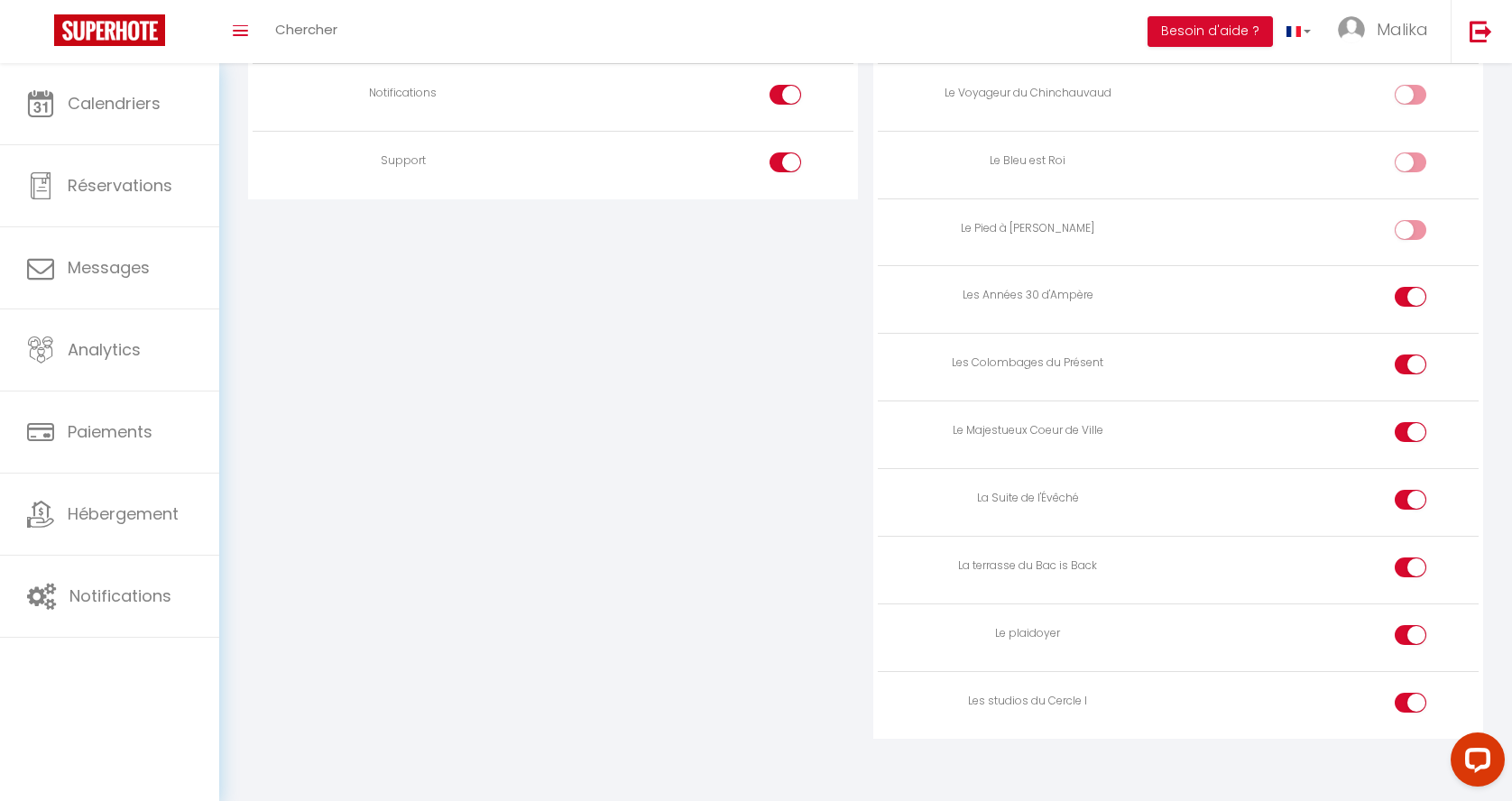 click at bounding box center (1328, 232) 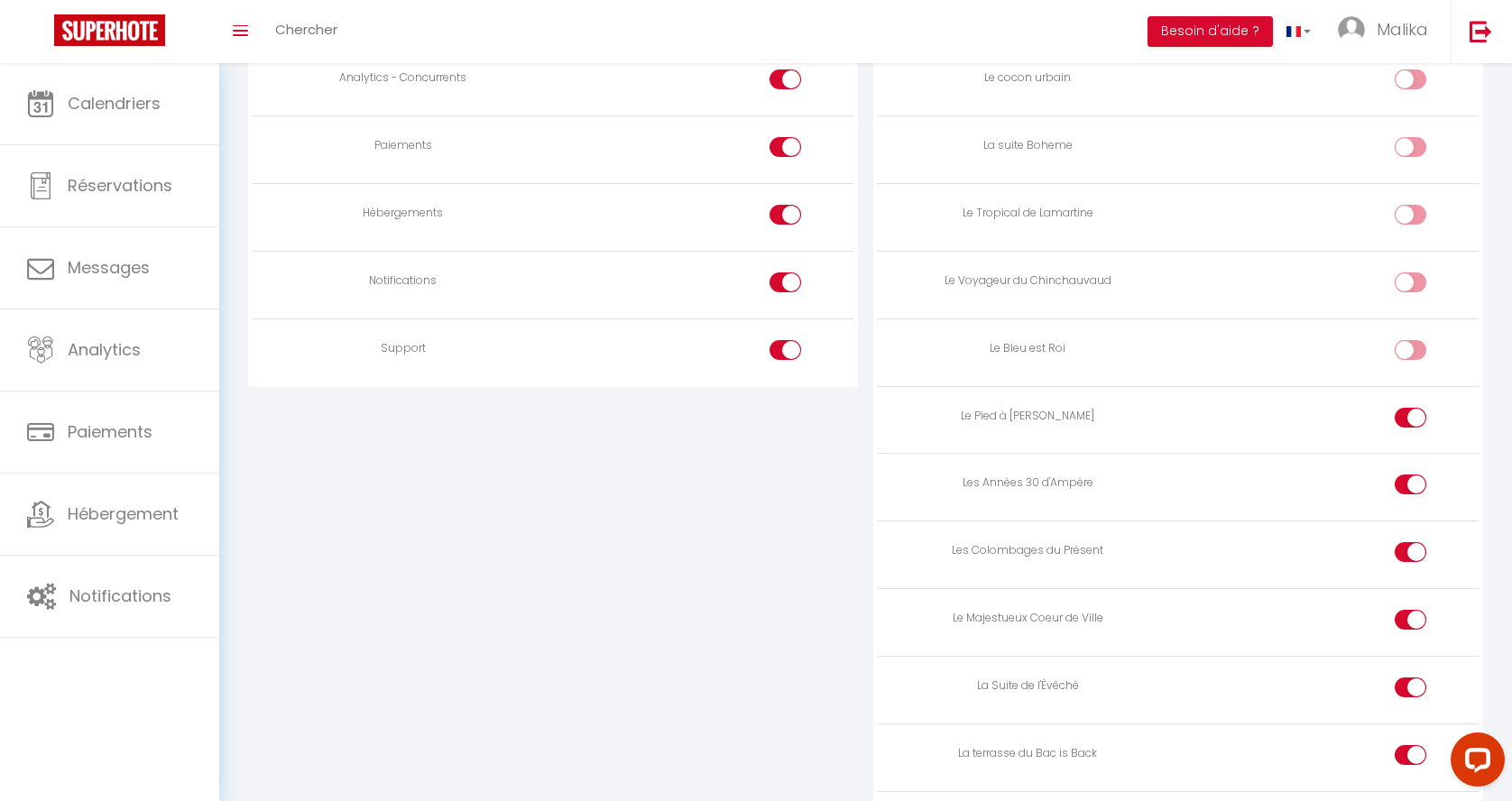 scroll, scrollTop: 1663, scrollLeft: 0, axis: vertical 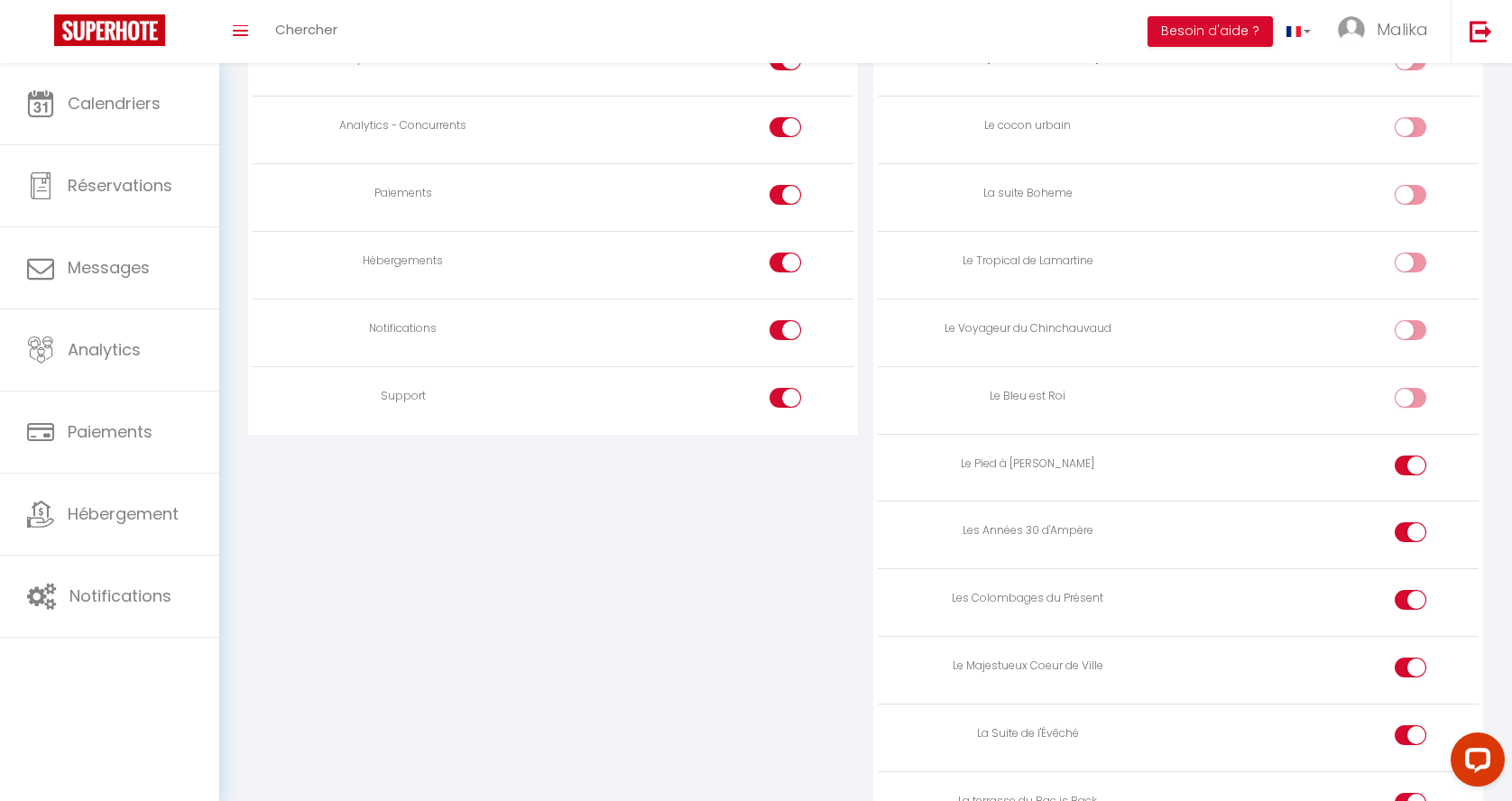 click at bounding box center (1410, 398) 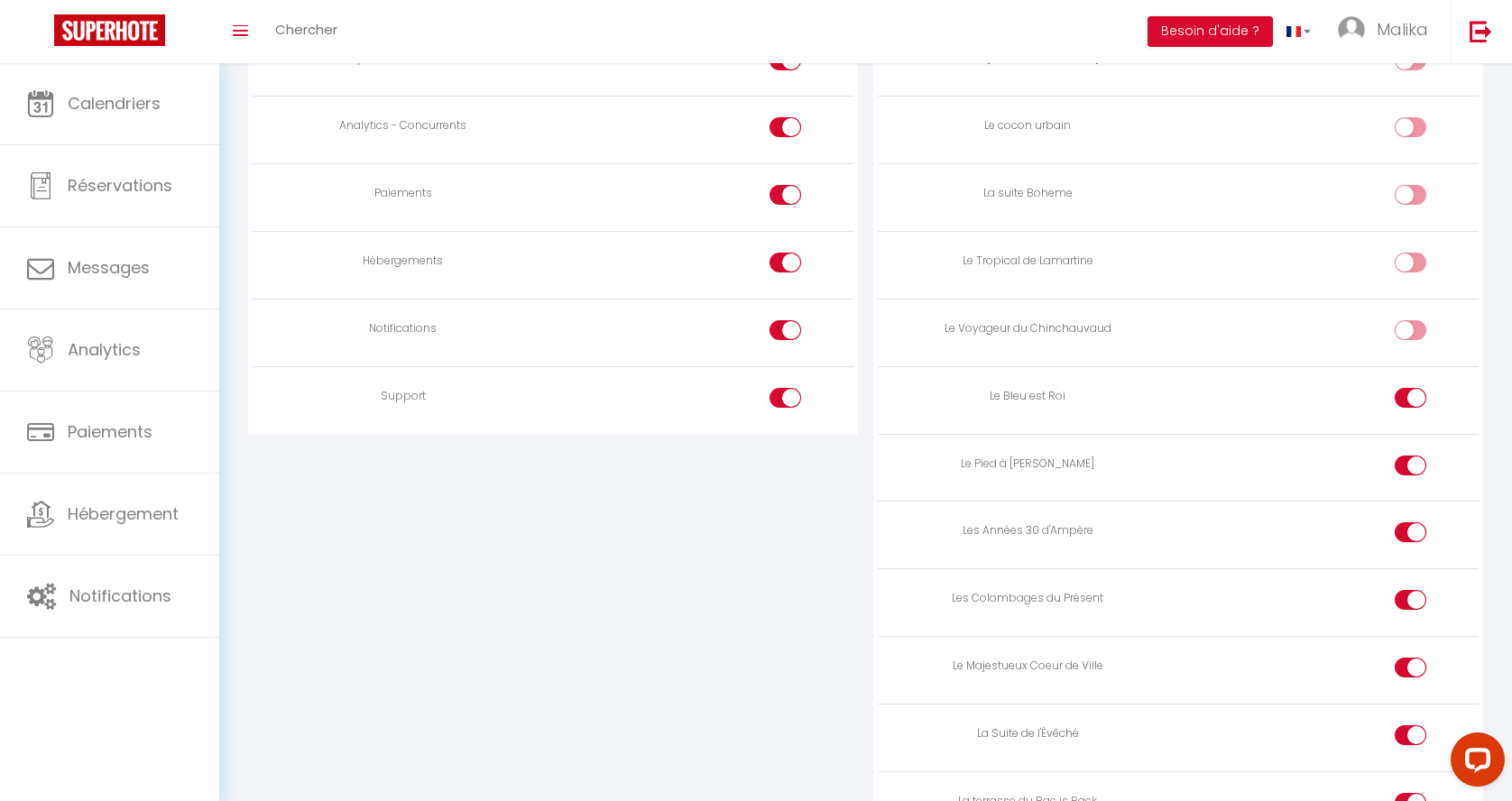 click at bounding box center (1410, 330) 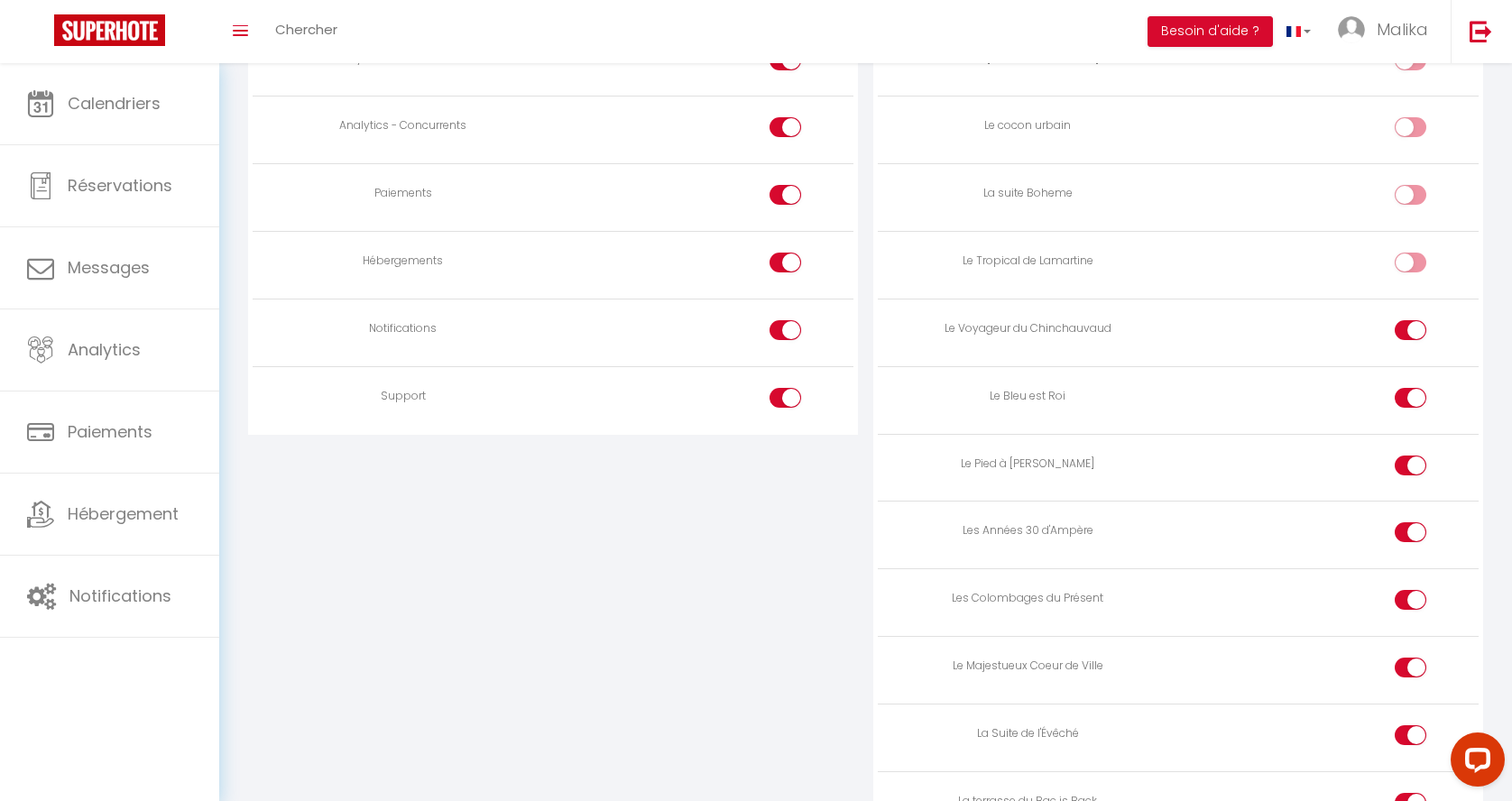 click at bounding box center [1425, 266] 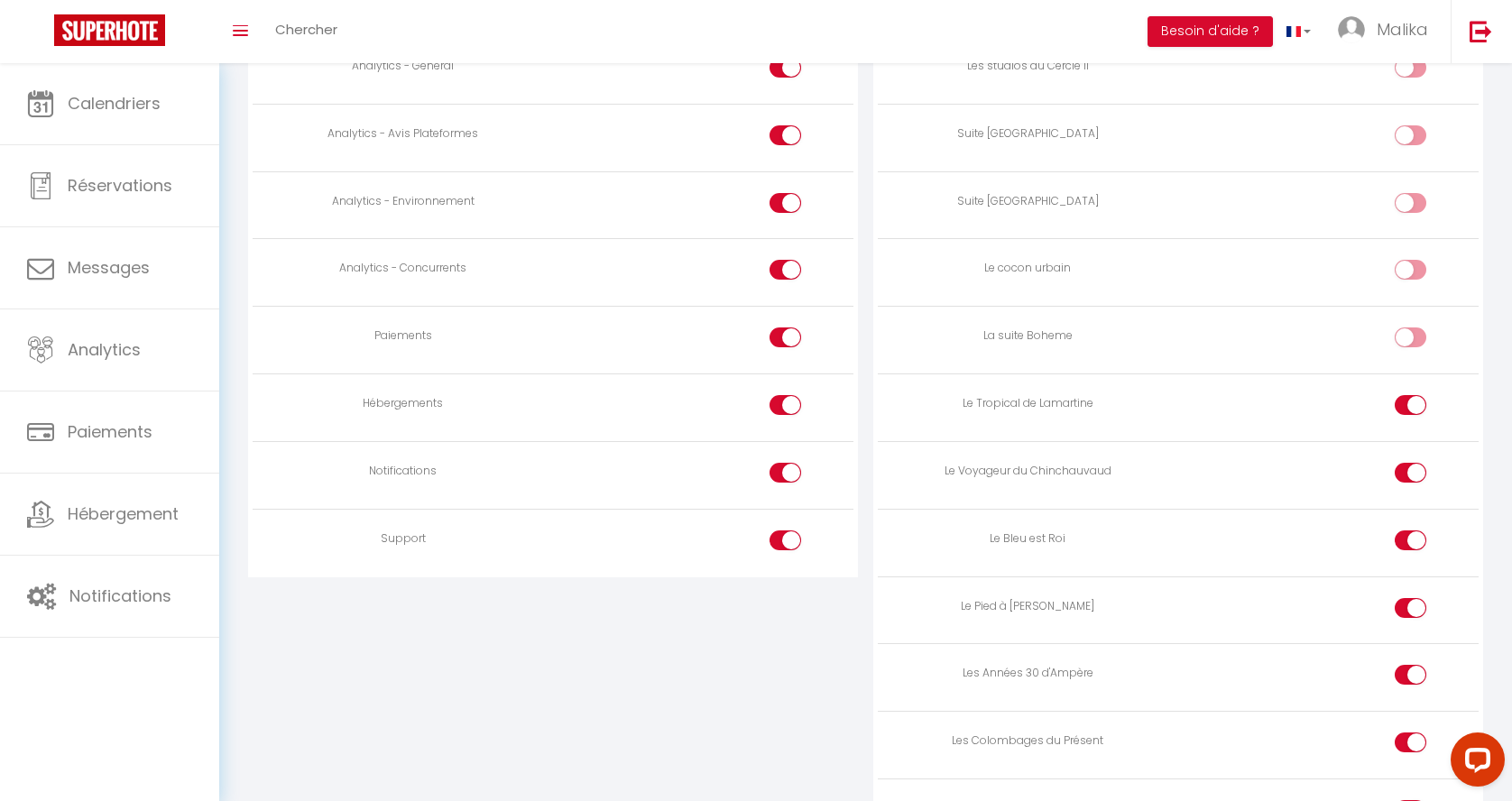 scroll, scrollTop: 1516, scrollLeft: 0, axis: vertical 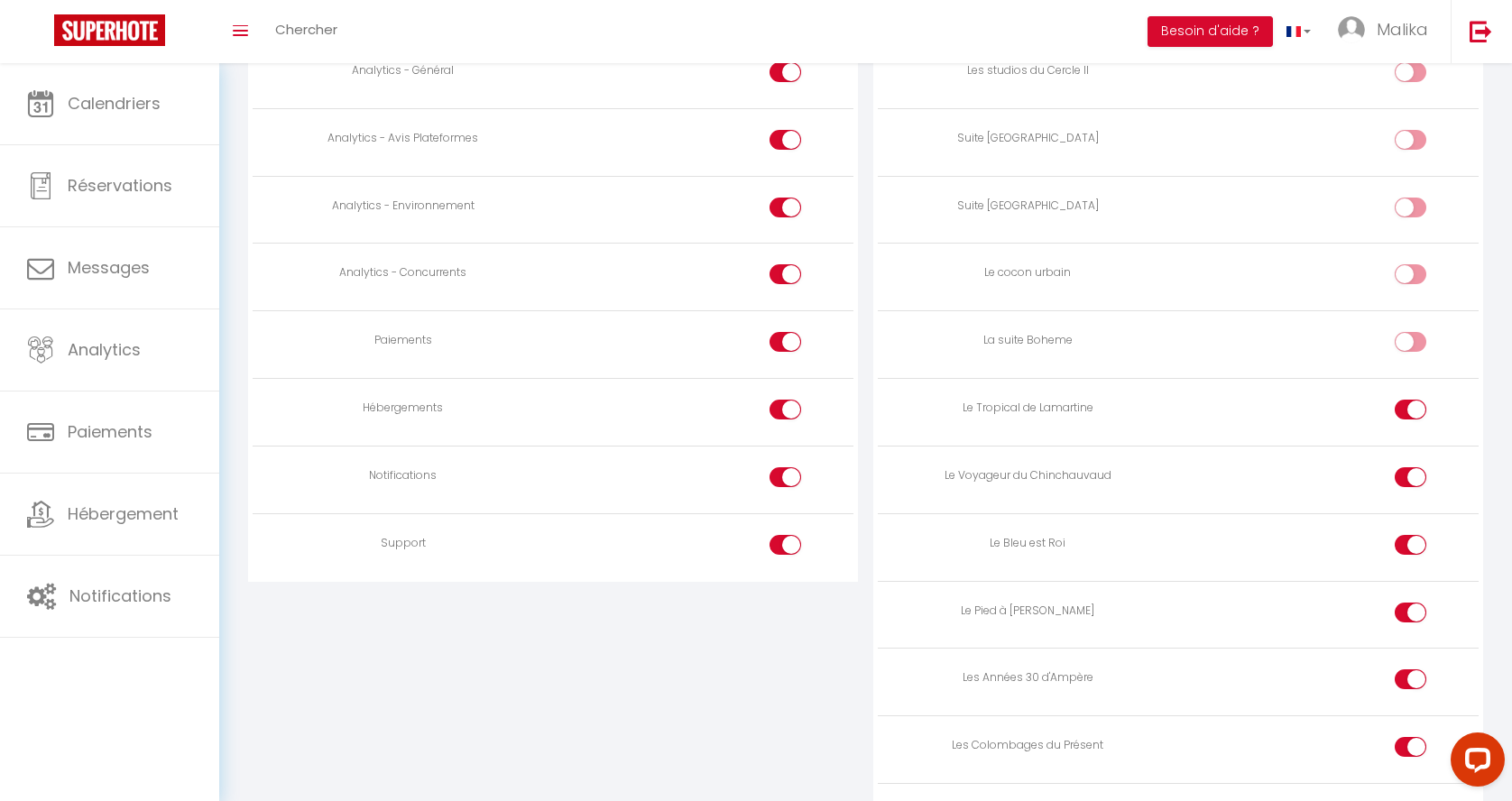 click at bounding box center [1425, 345] 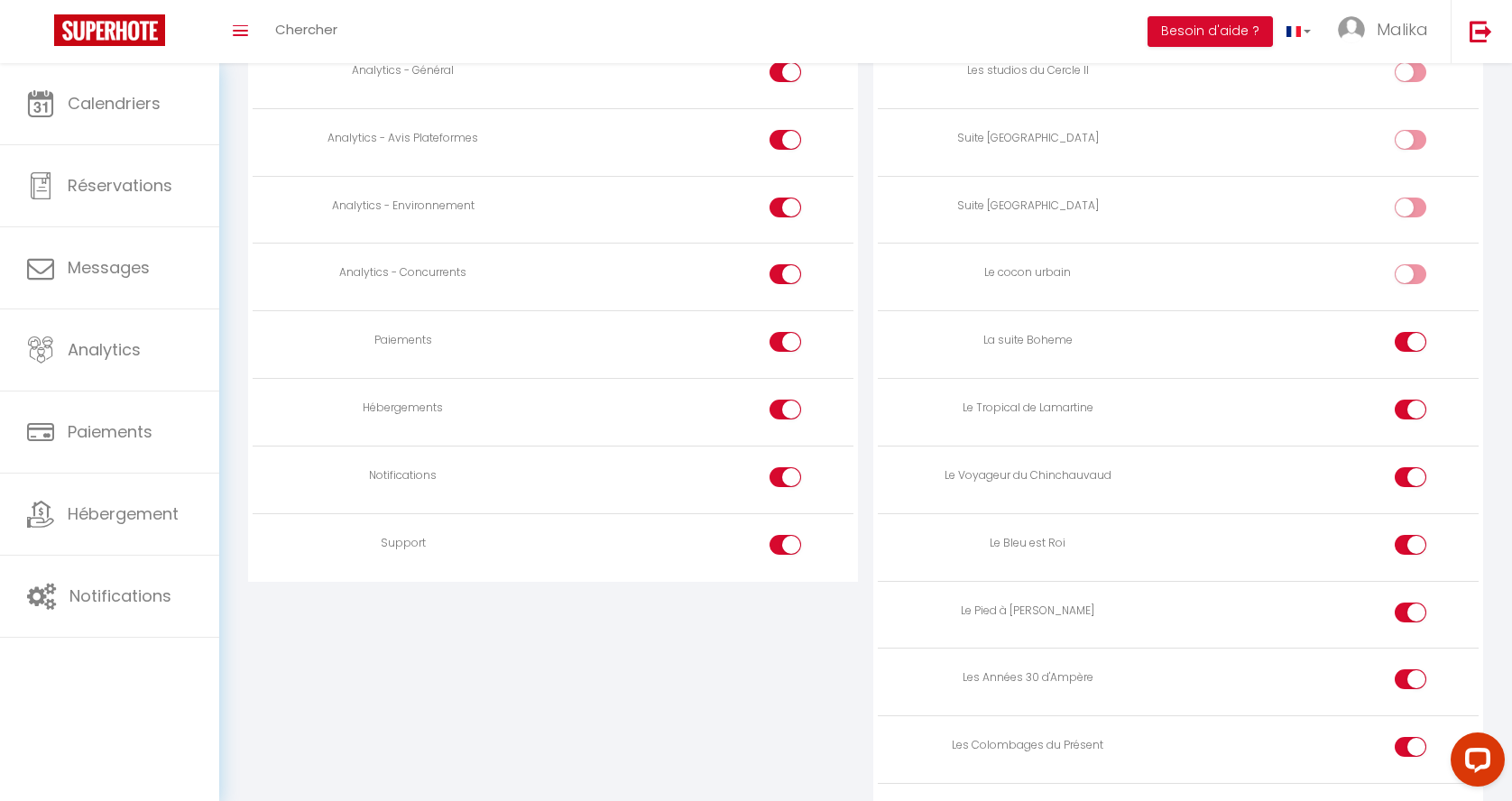 click at bounding box center [1410, 274] 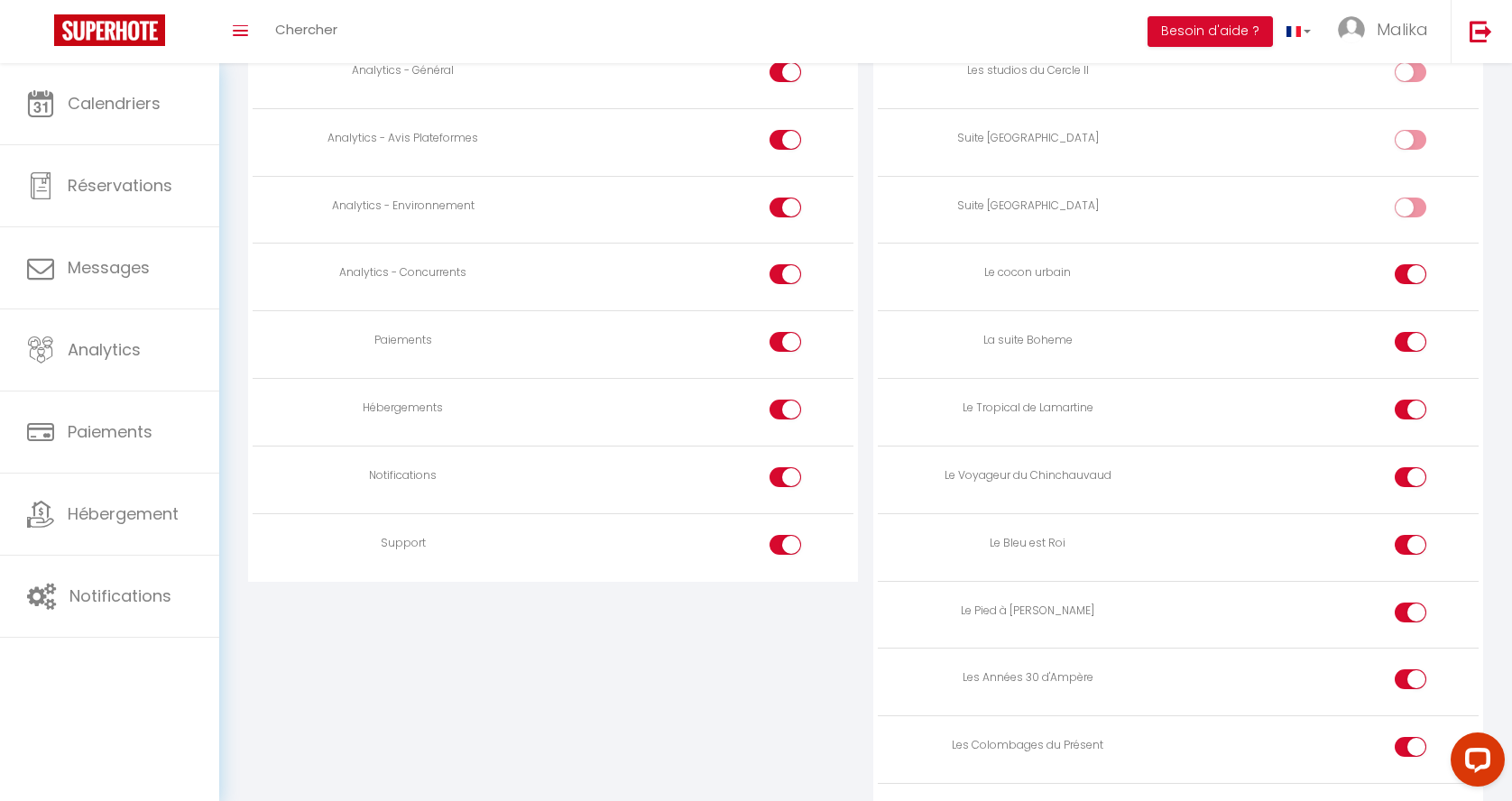 click at bounding box center (1425, 211) 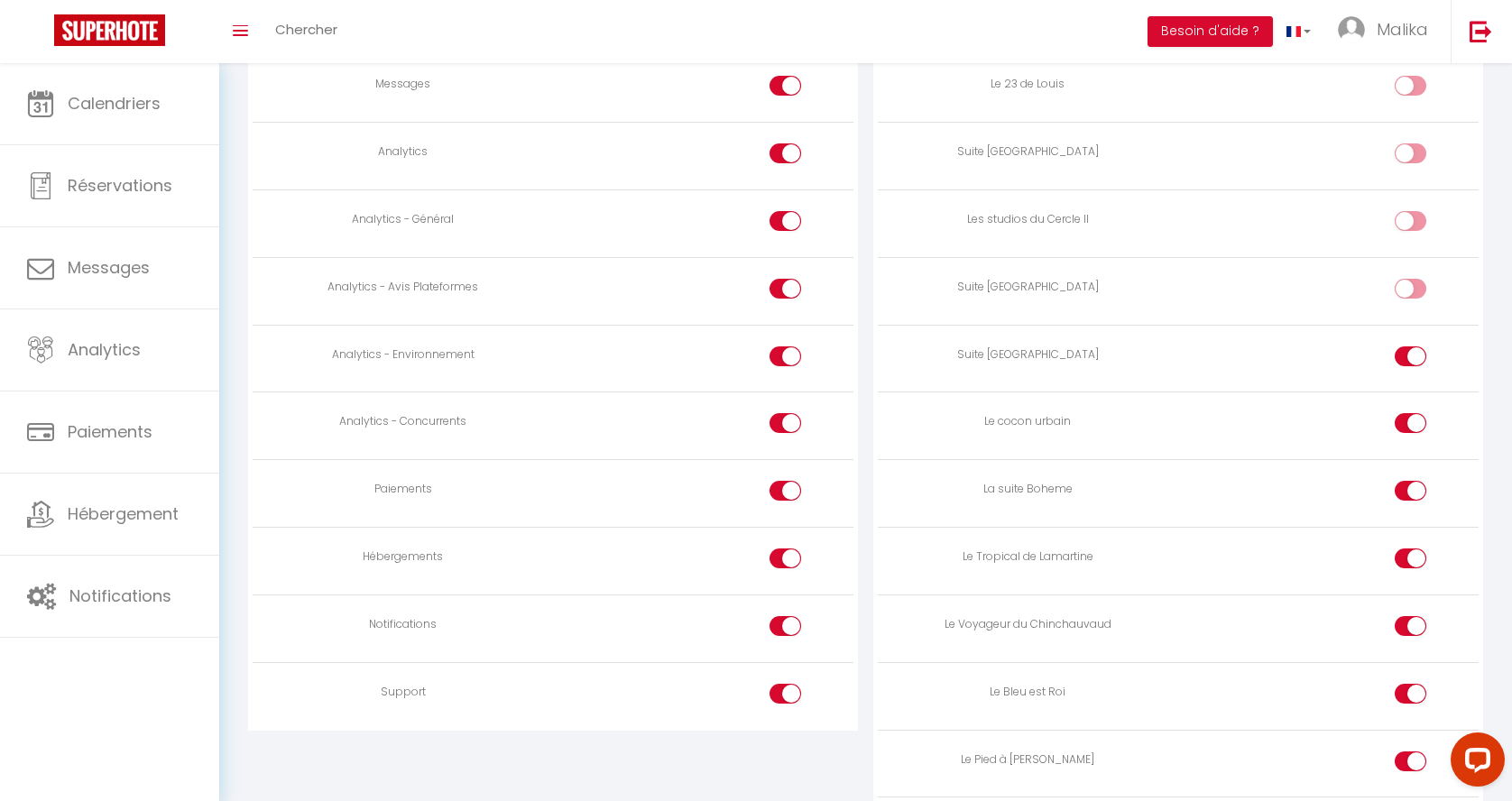scroll, scrollTop: 1358, scrollLeft: 0, axis: vertical 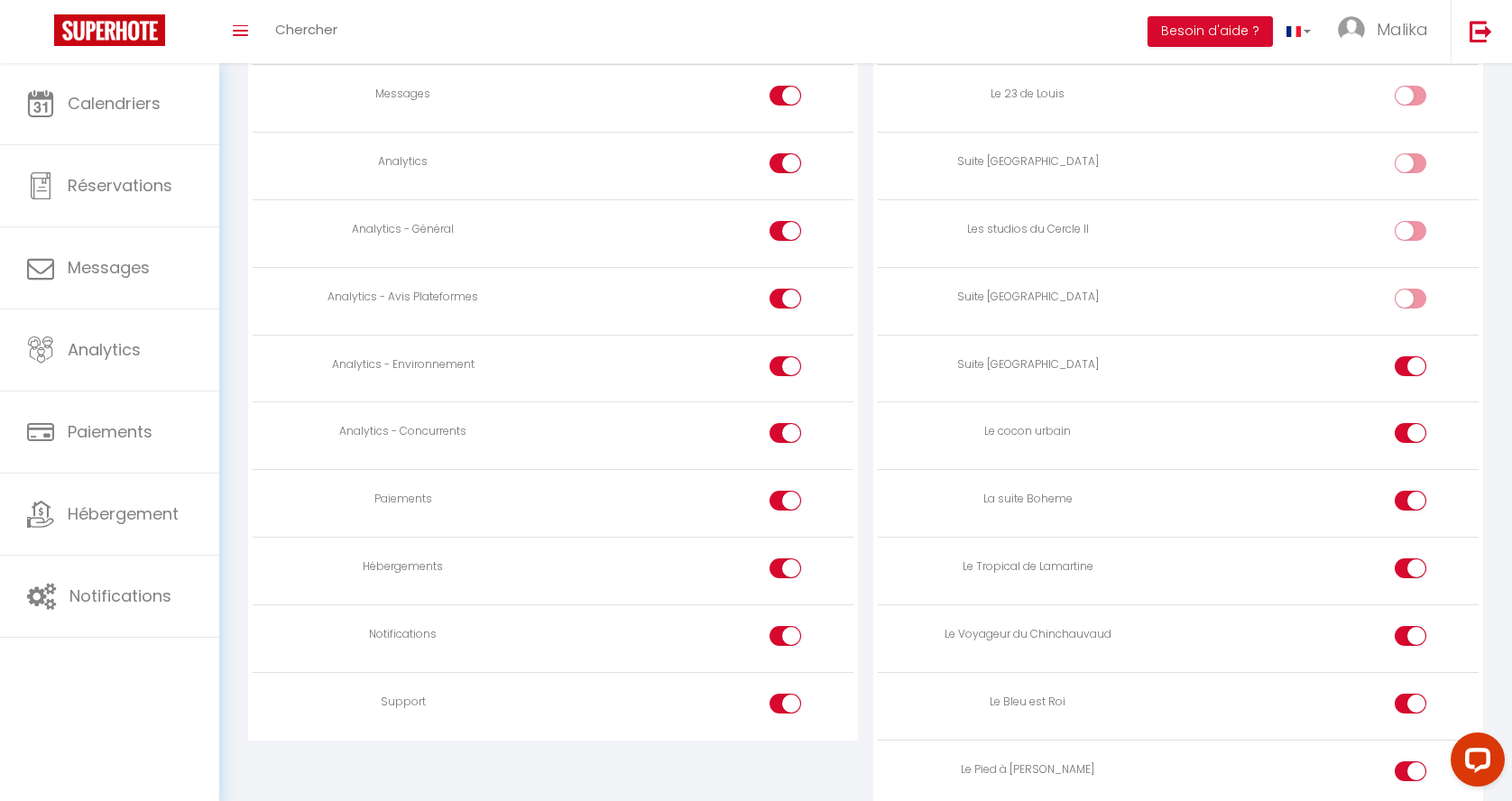 click at bounding box center [1425, 302] 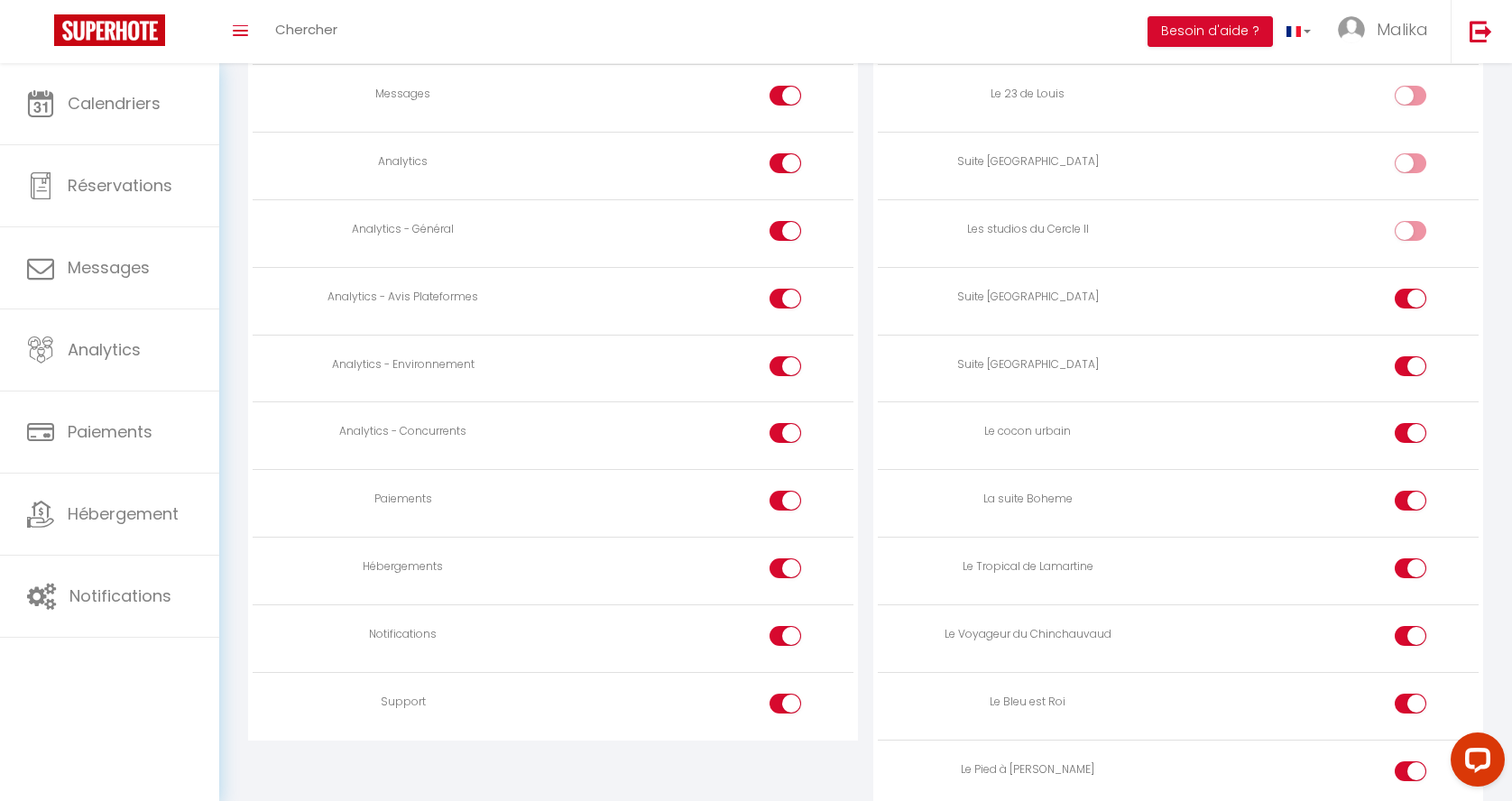 click at bounding box center (1425, 235) 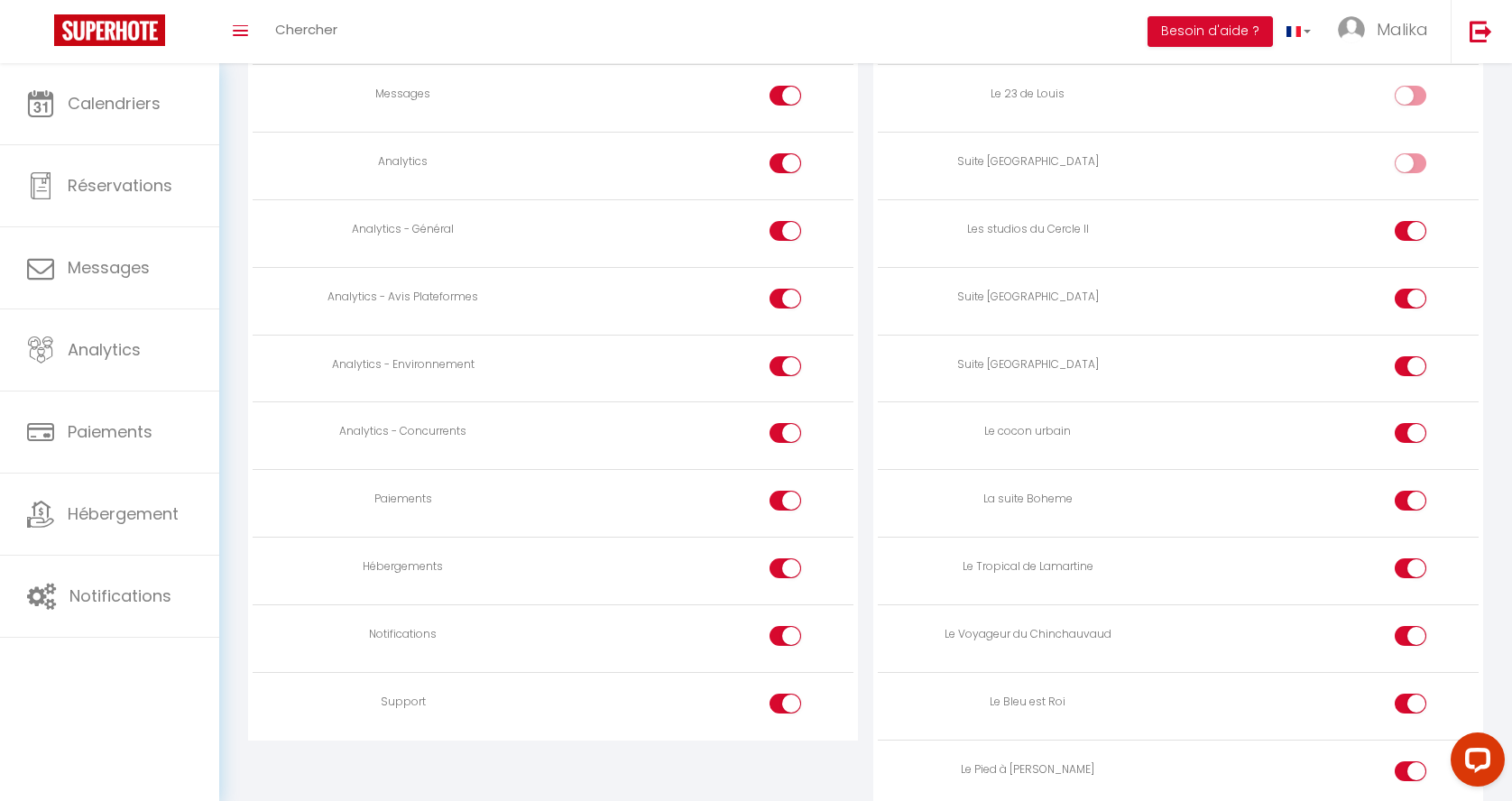 click at bounding box center (1410, 163) 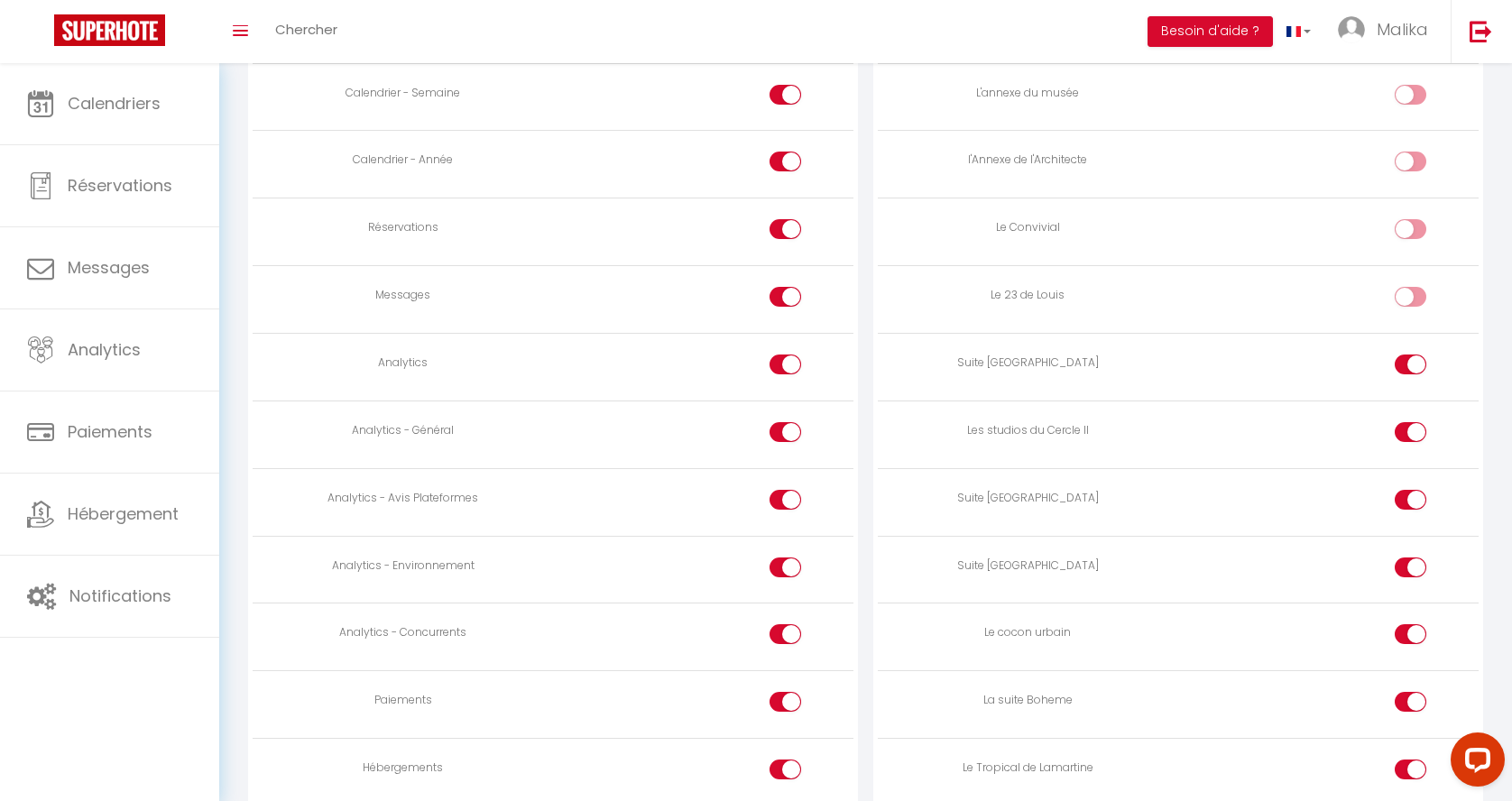 scroll, scrollTop: 1148, scrollLeft: 0, axis: vertical 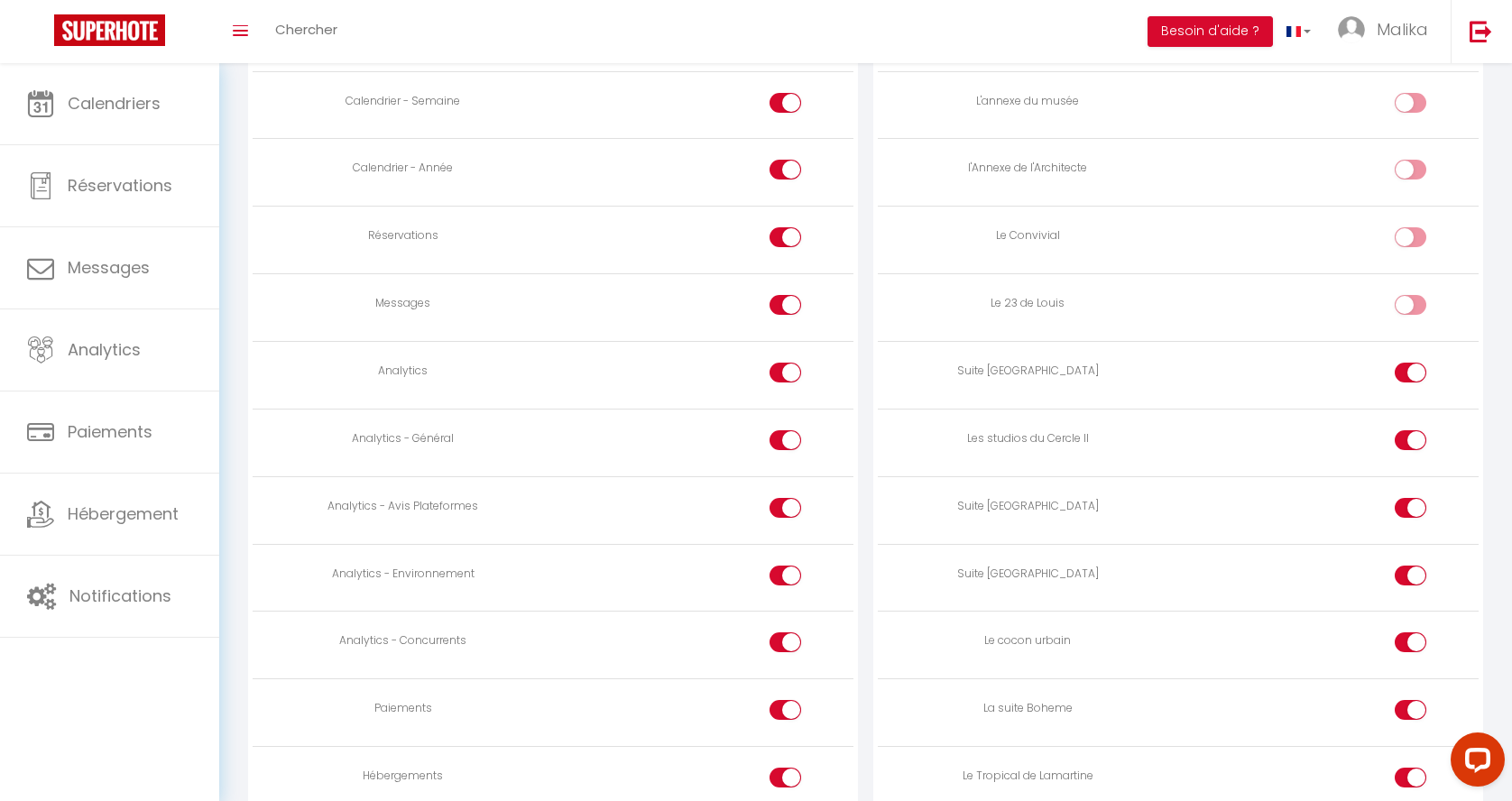 click at bounding box center [1425, 308] 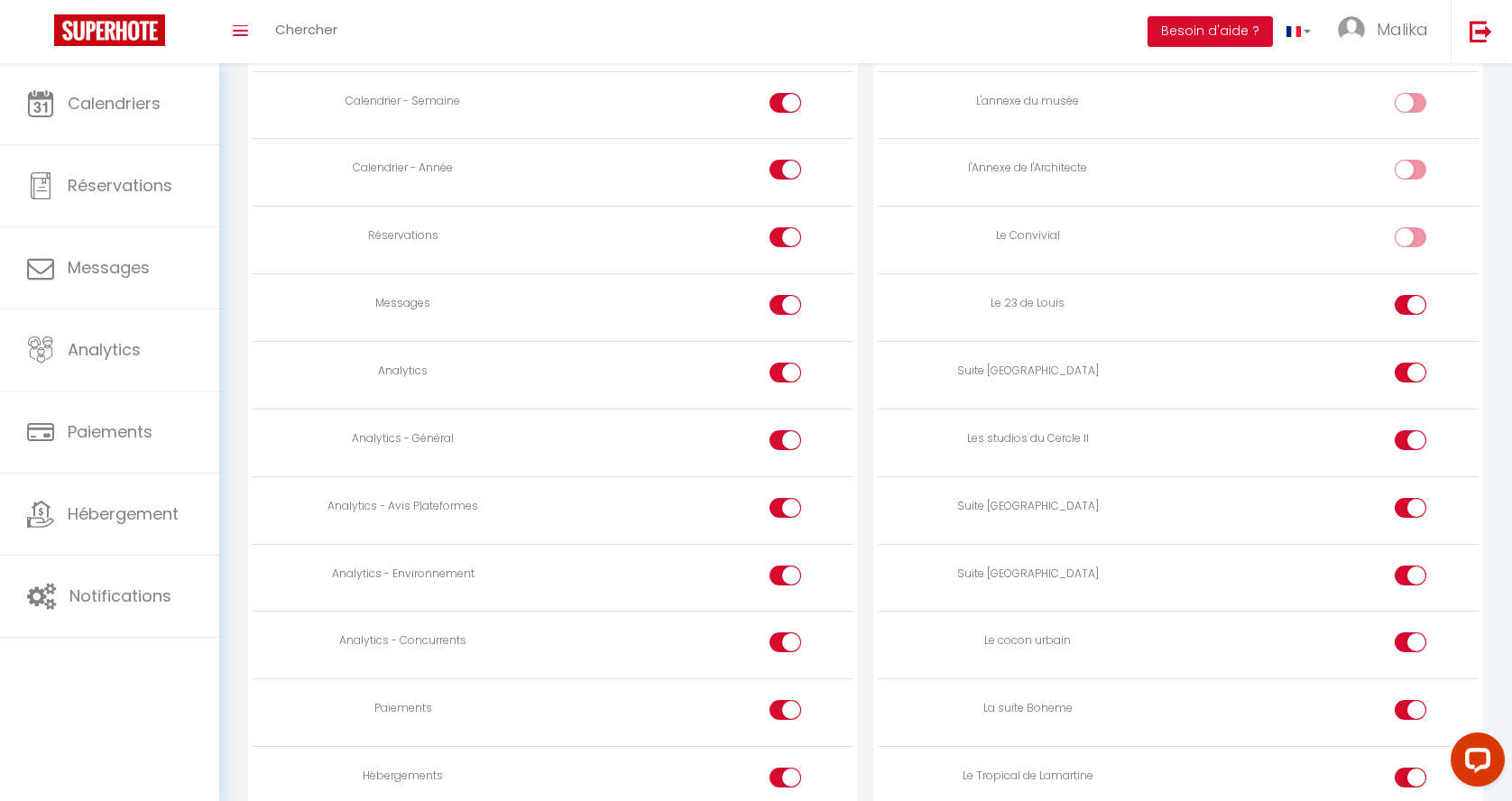 click at bounding box center (1425, 241) 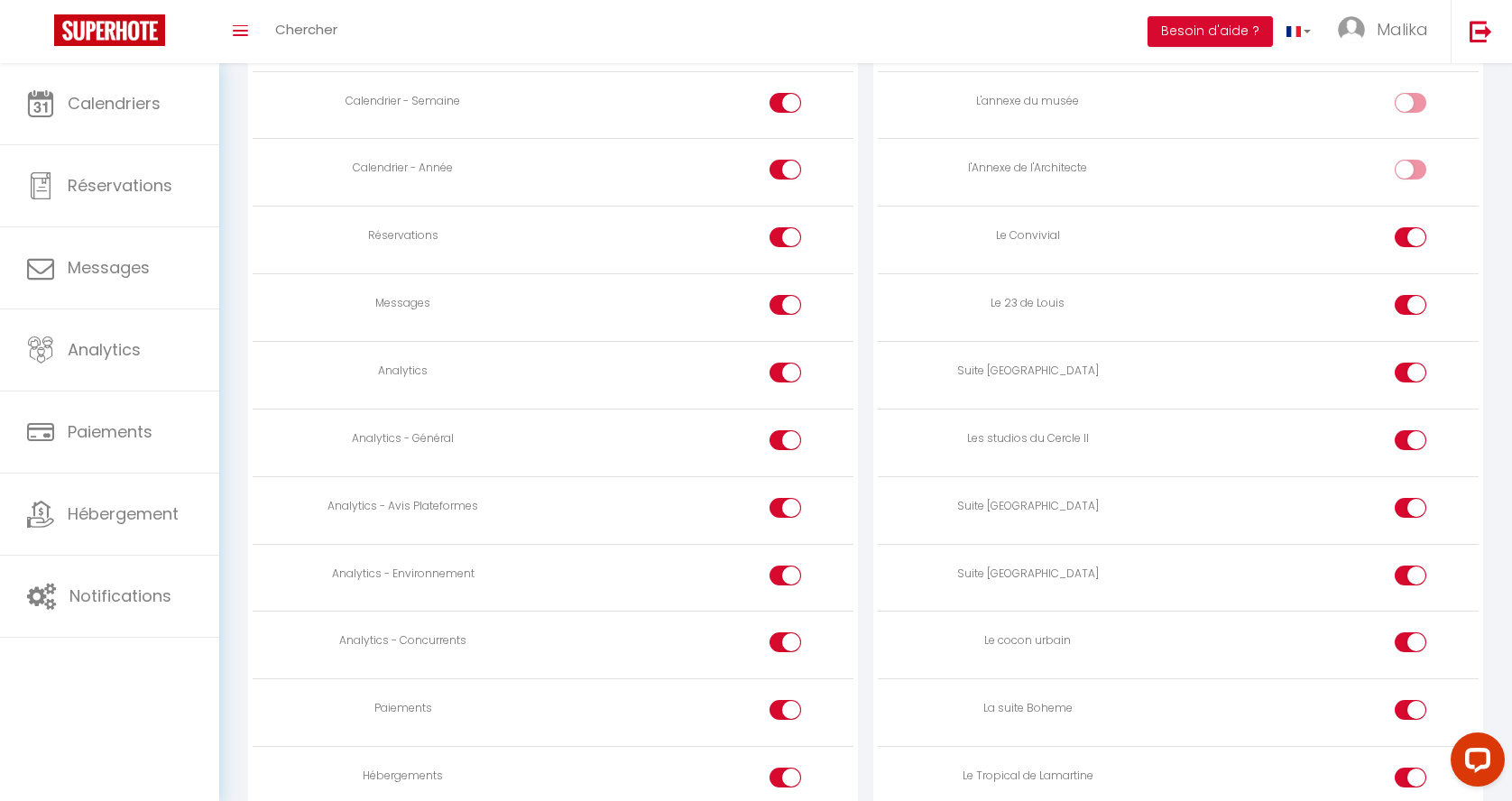 click at bounding box center [1425, 173] 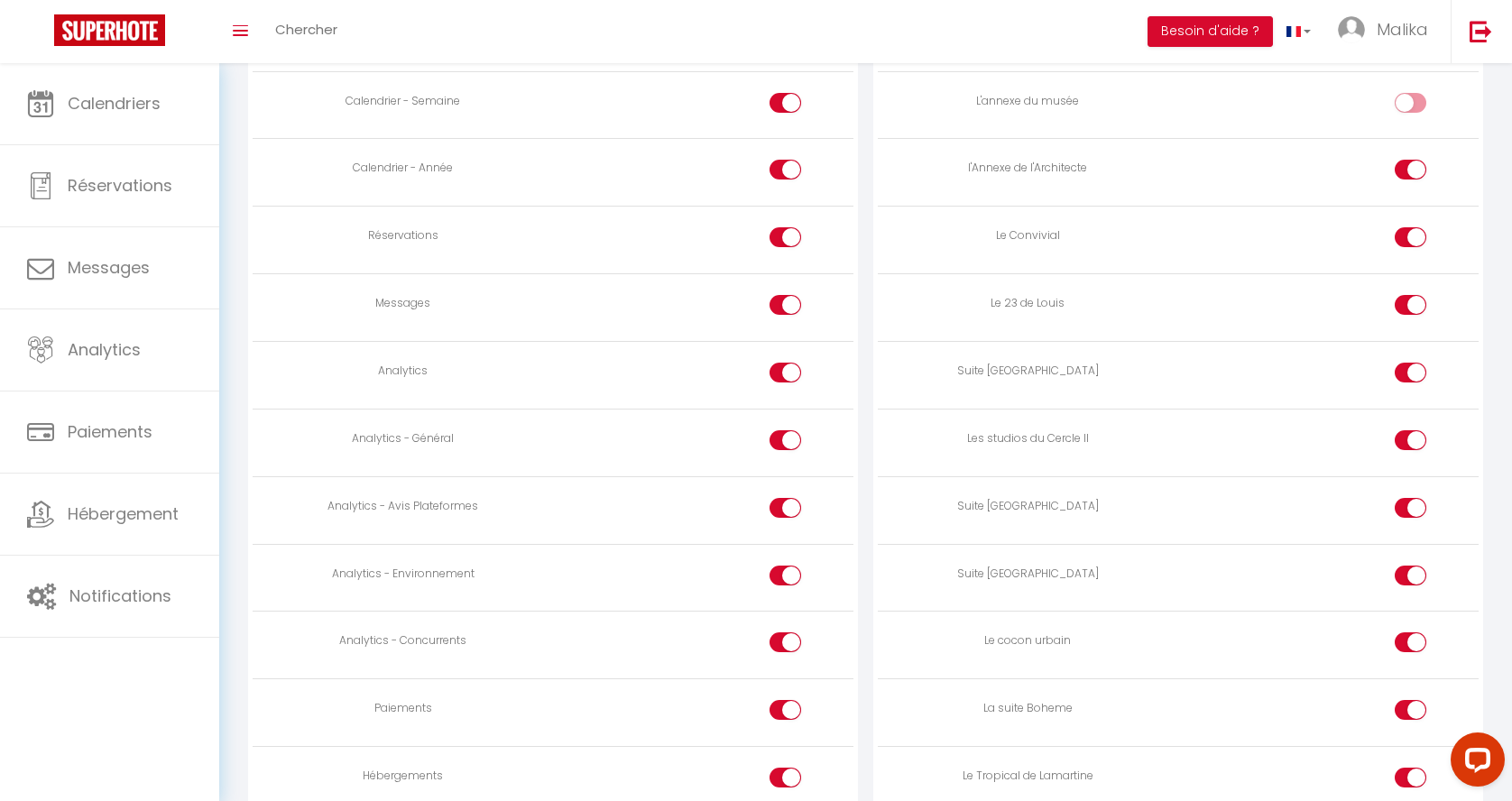 click at bounding box center [1425, 106] 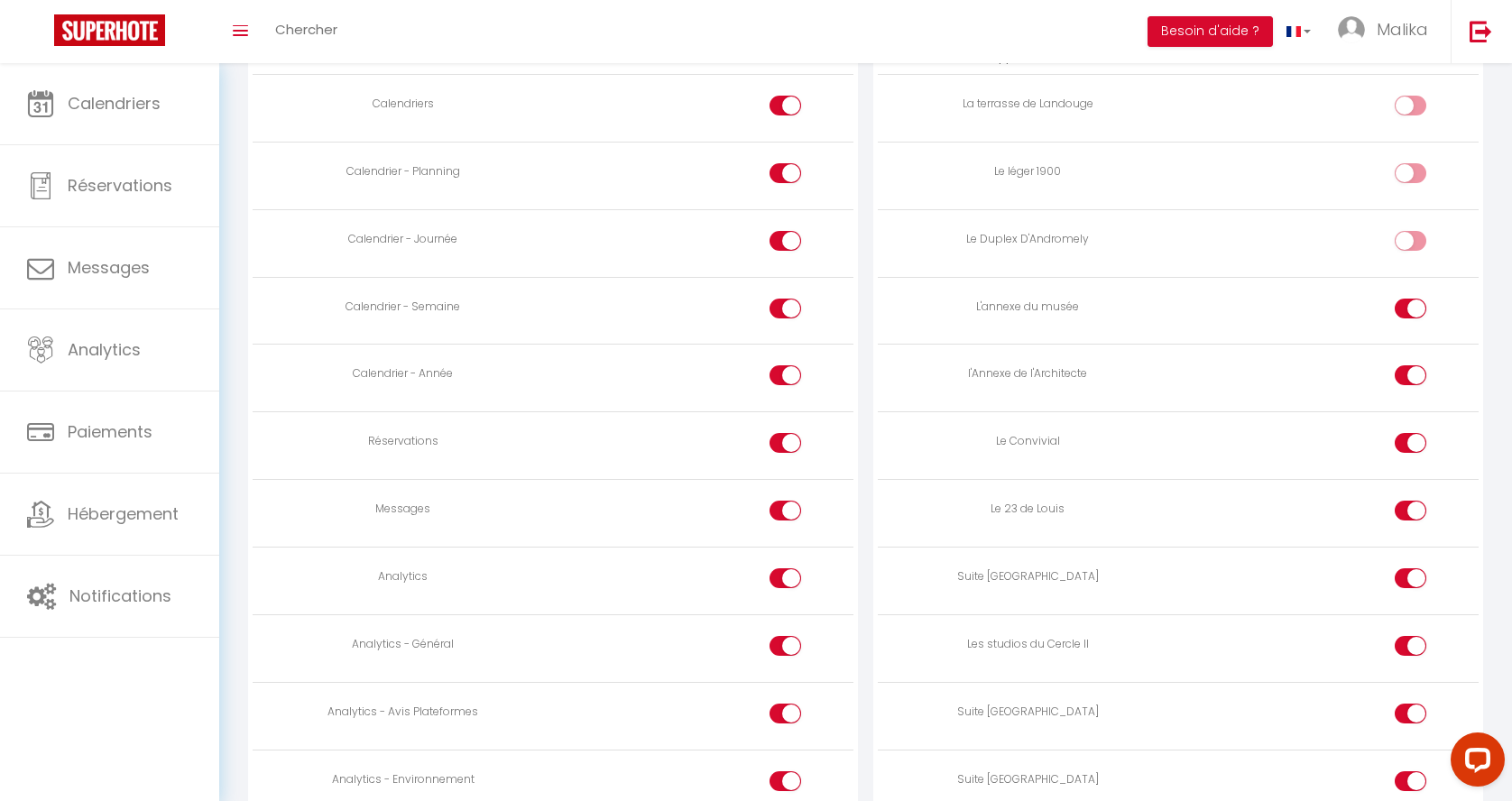 scroll, scrollTop: 922, scrollLeft: 0, axis: vertical 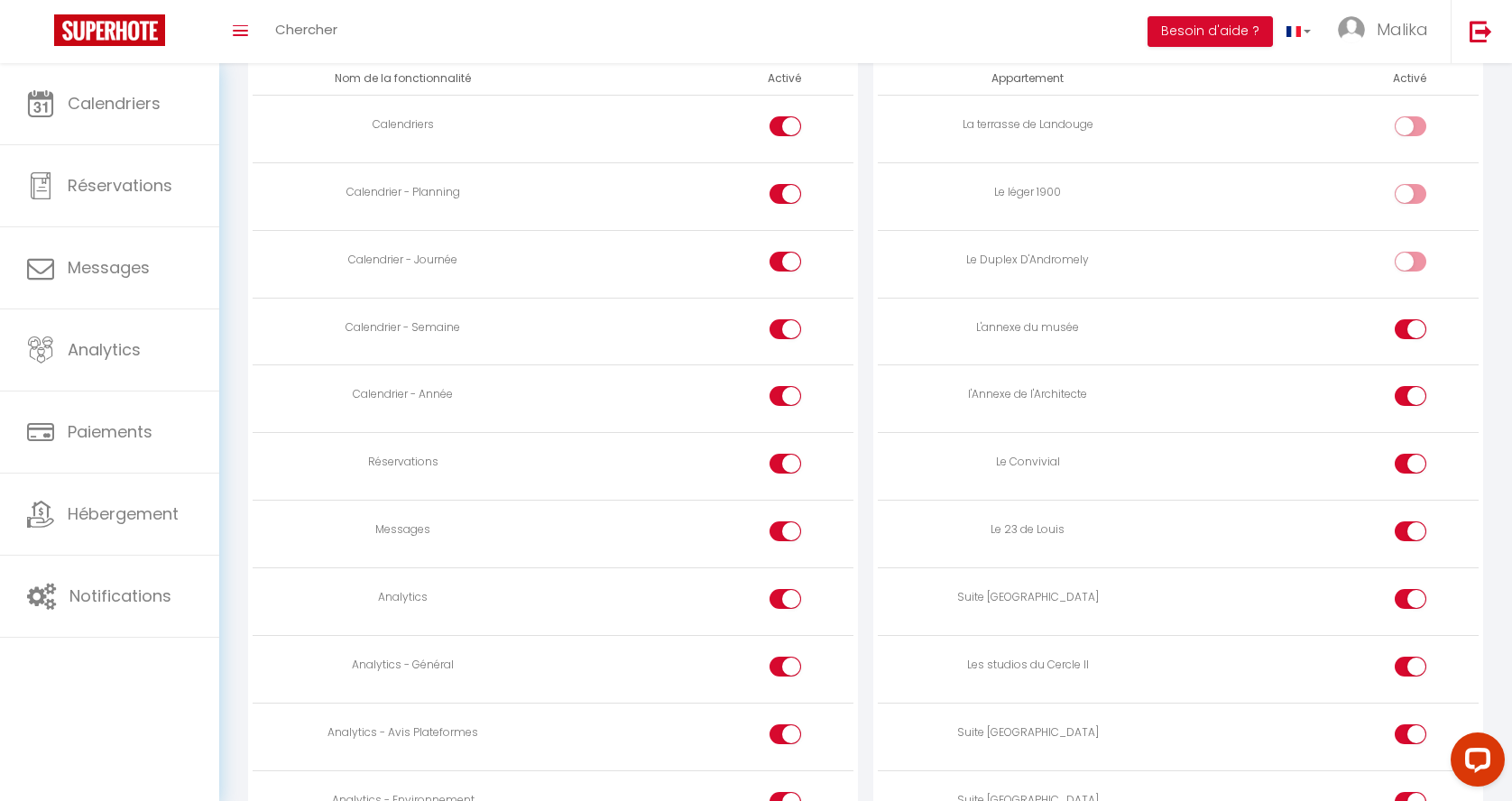 click at bounding box center [1425, 265] 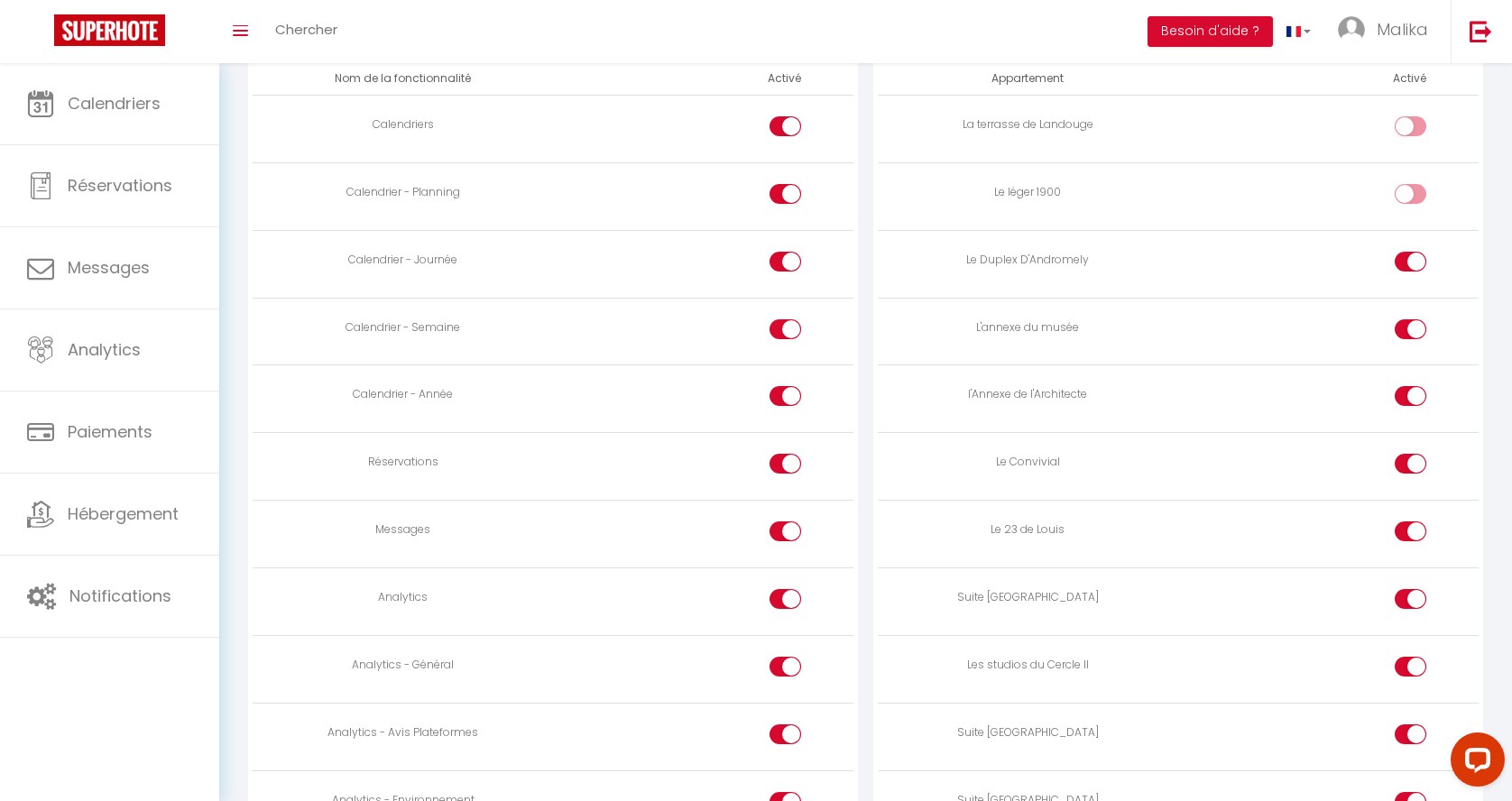click at bounding box center [1425, 198] 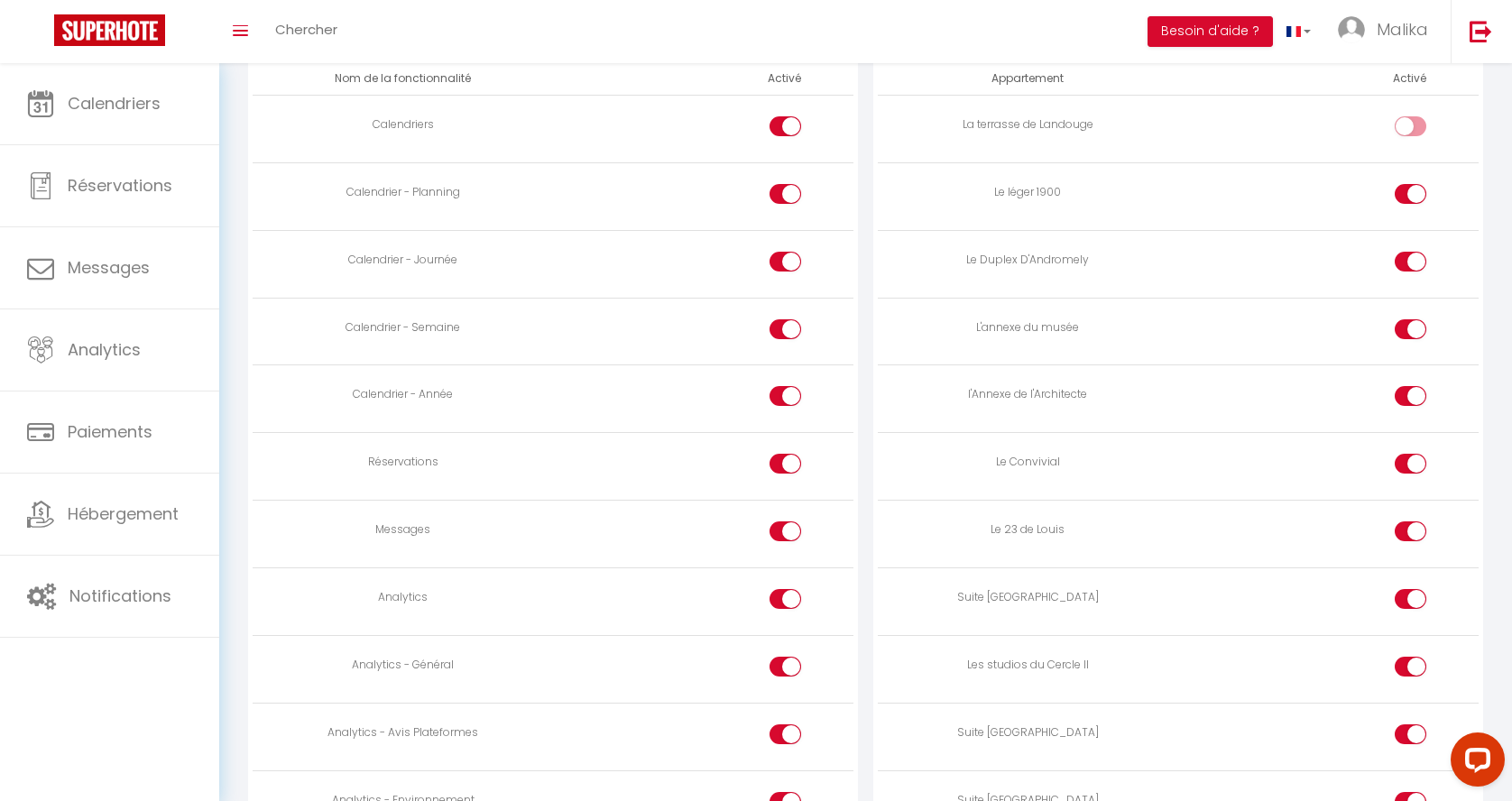 click at bounding box center [1425, 130] 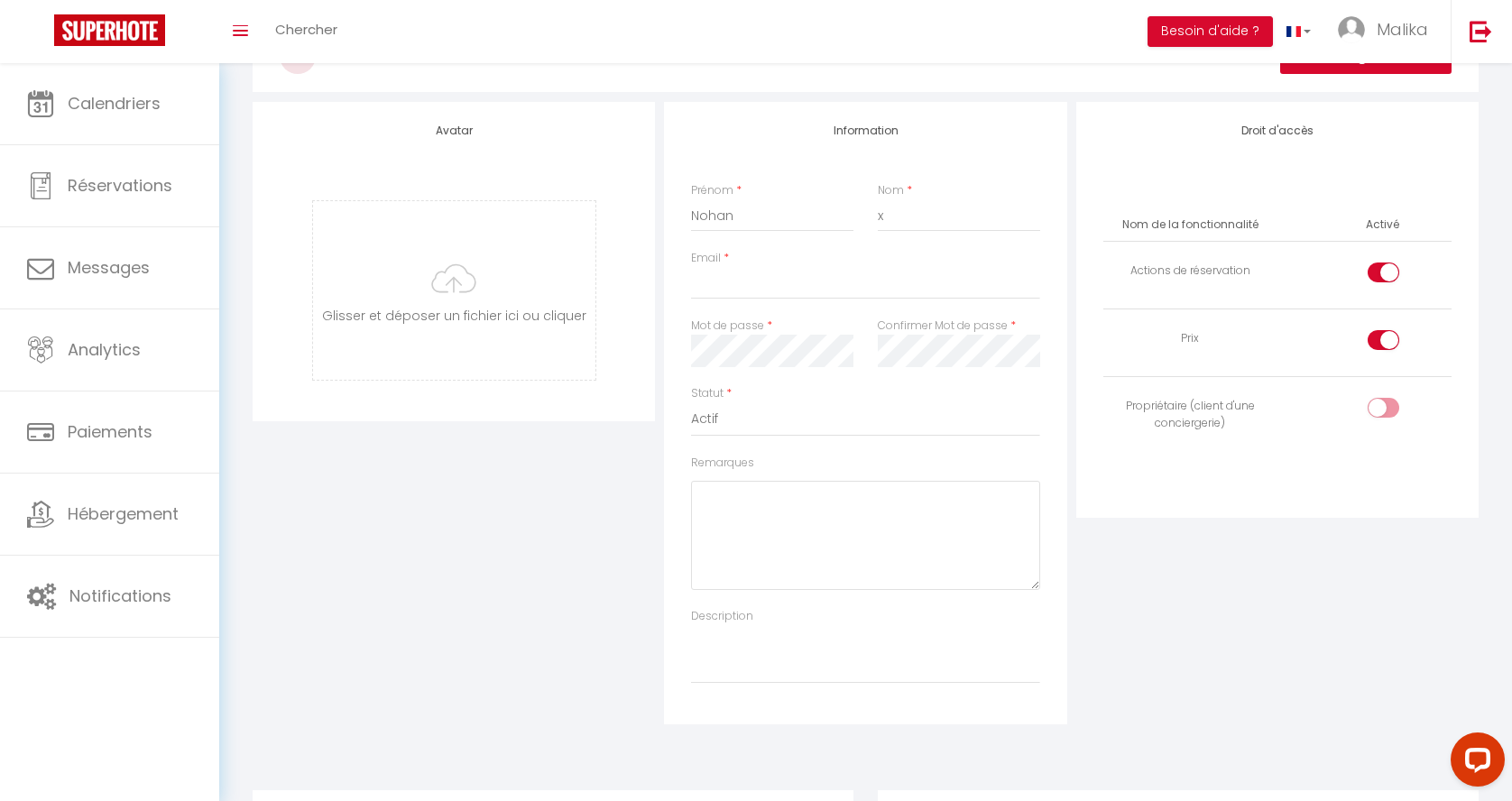 scroll, scrollTop: 0, scrollLeft: 0, axis: both 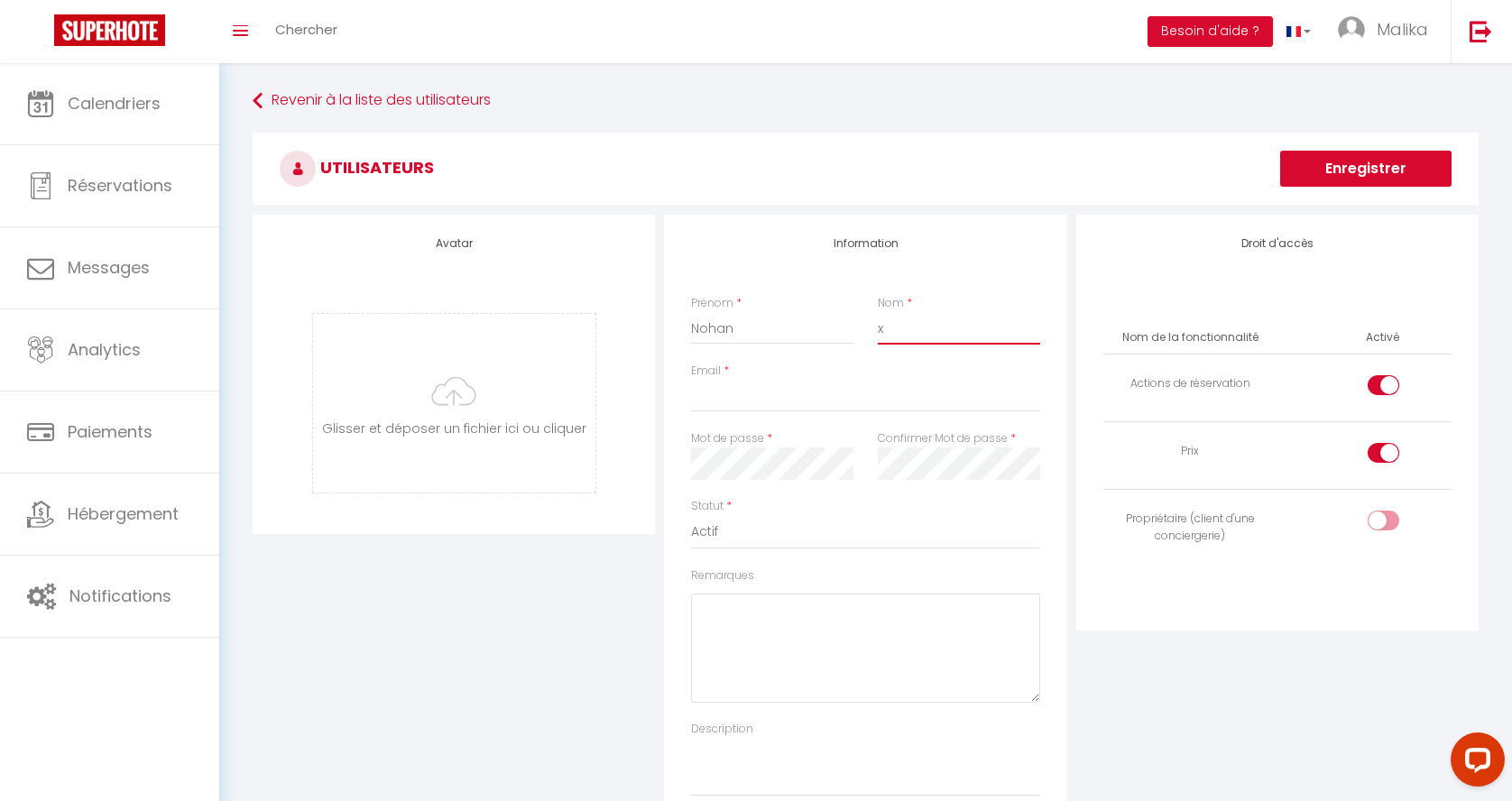 click on "x" at bounding box center (959, 328) 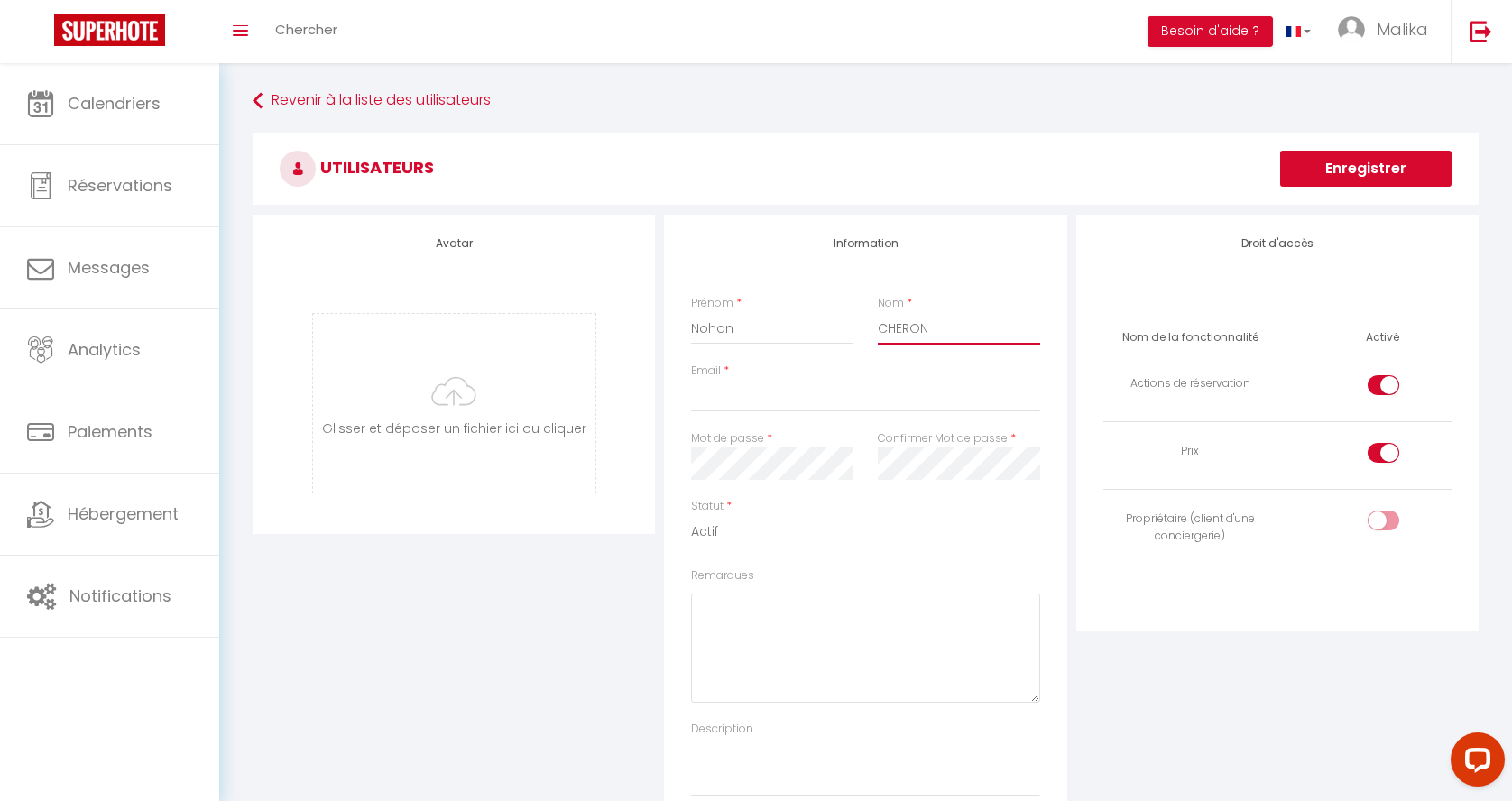 type on "CHERON" 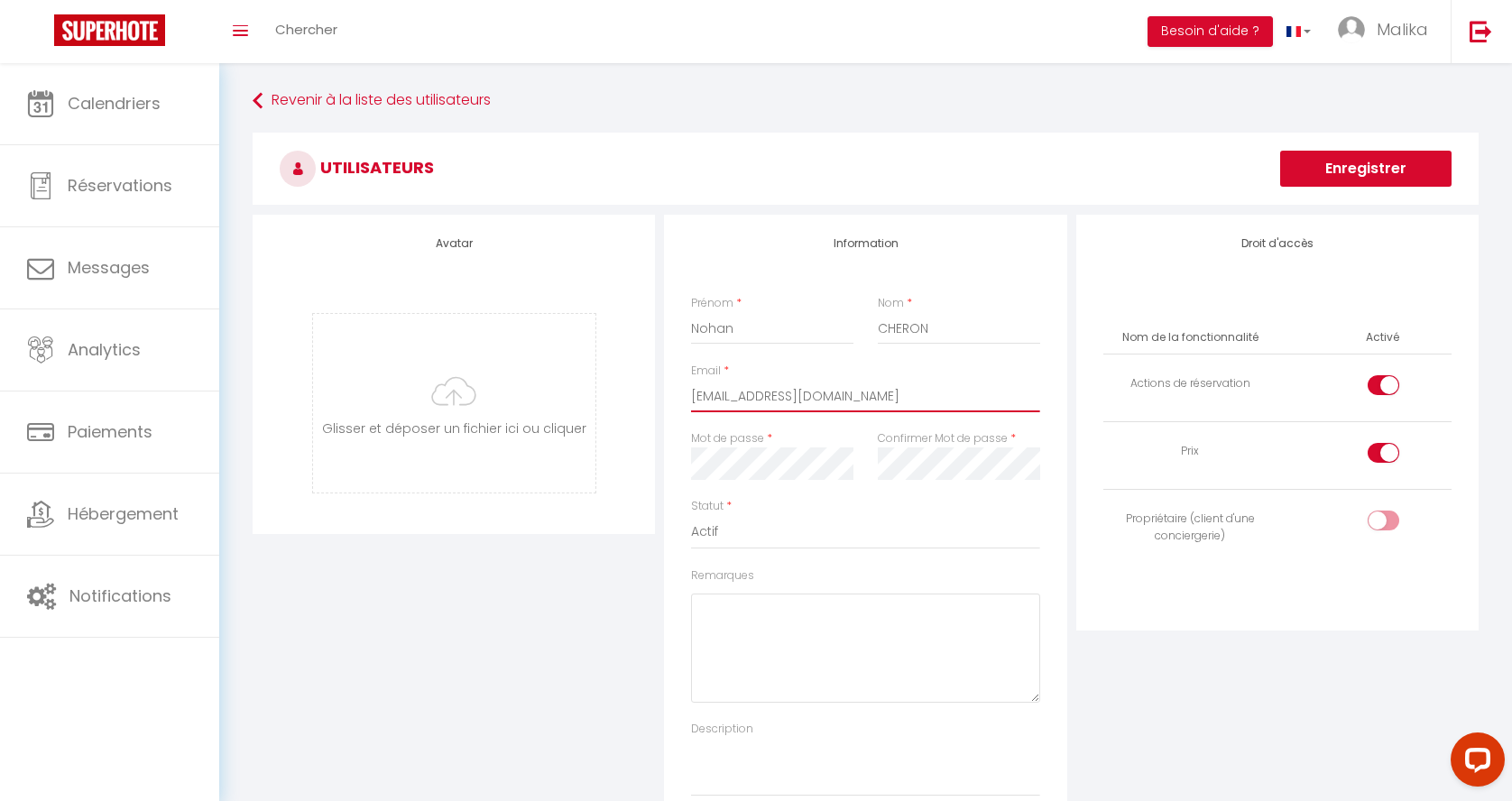 click on "cheron.nohan23@gmail.com" at bounding box center [865, 396] 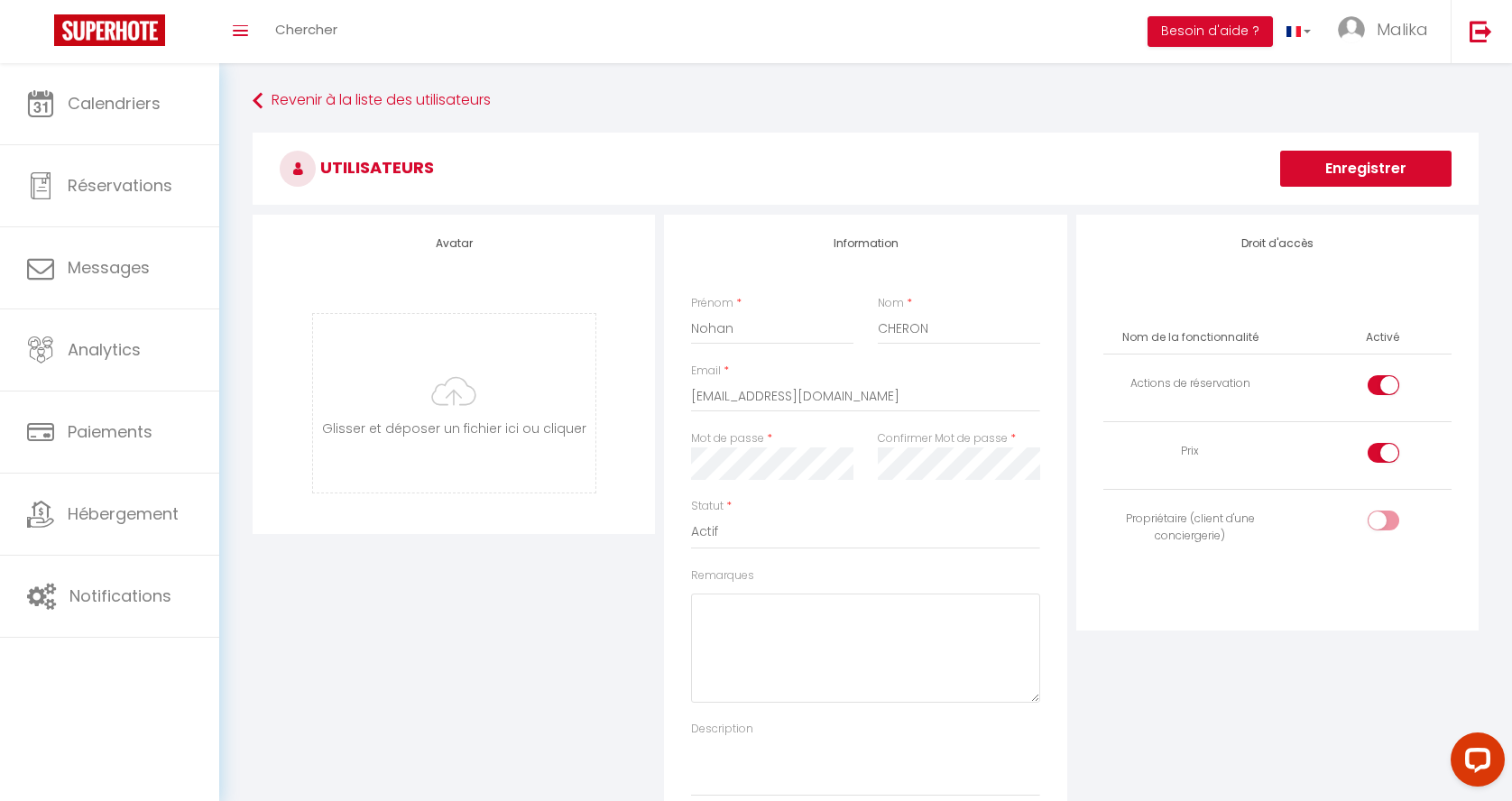 click on "Information   Prénom   *   Nohan   Nom   *   CHERON   Email   *   cheron.nohan23@gmail.com     Mot de passe   *     Confirmer Mot de passe   *     Statut   *   Actif   Inactif   Remarques         Description" at bounding box center [865, 526] 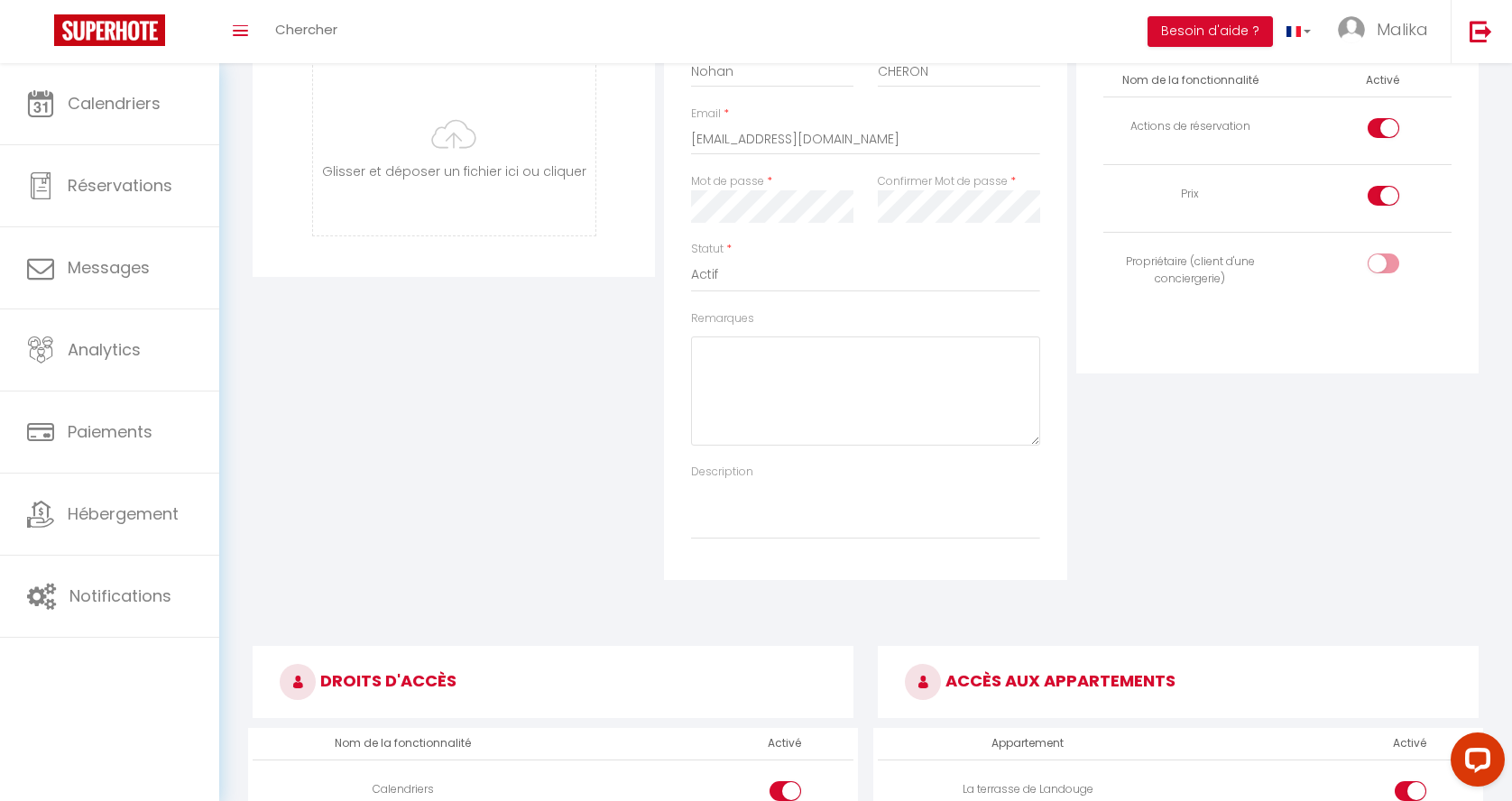 scroll, scrollTop: 0, scrollLeft: 0, axis: both 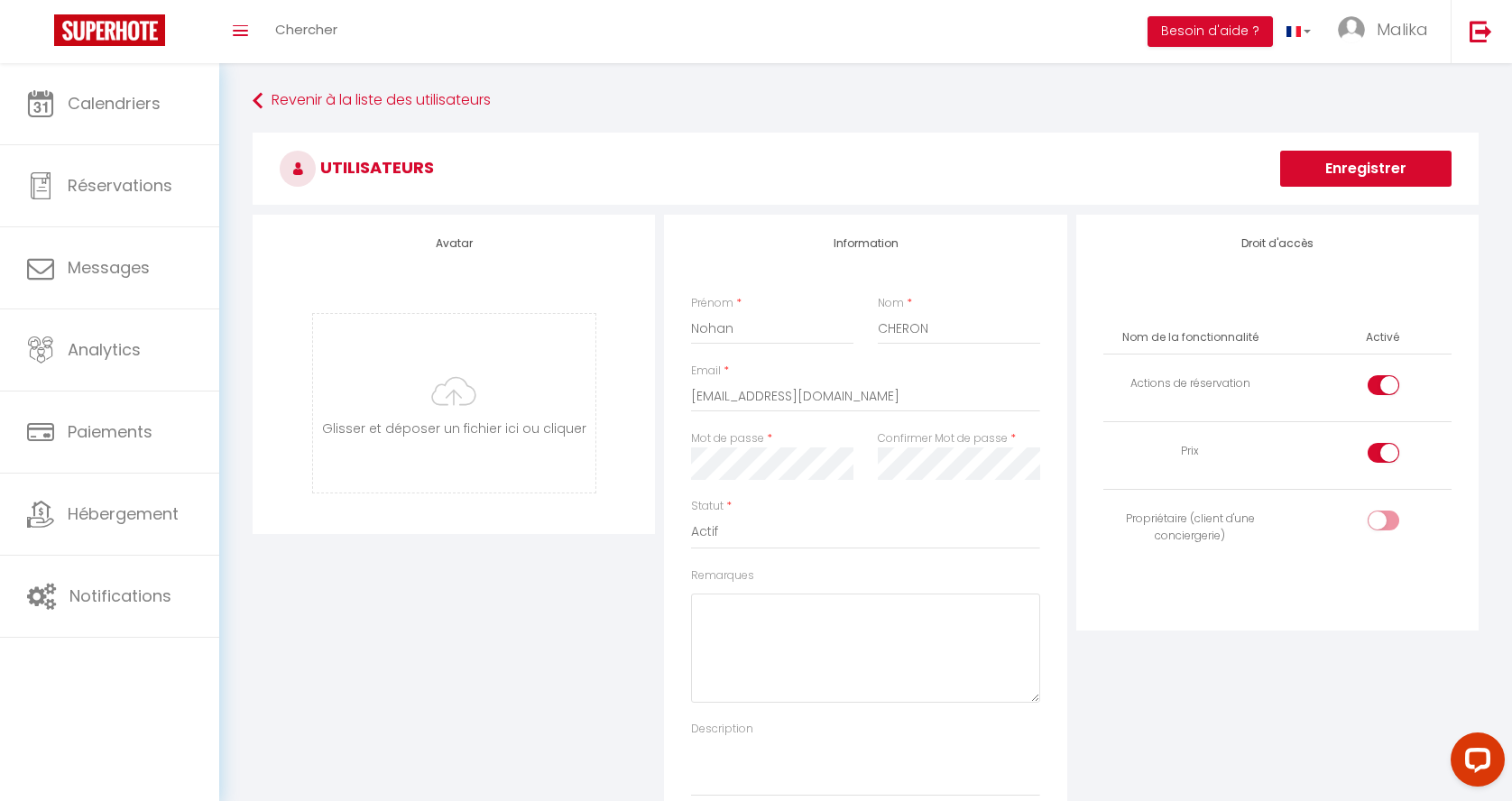 click on "Enregistrer" at bounding box center (1366, 169) 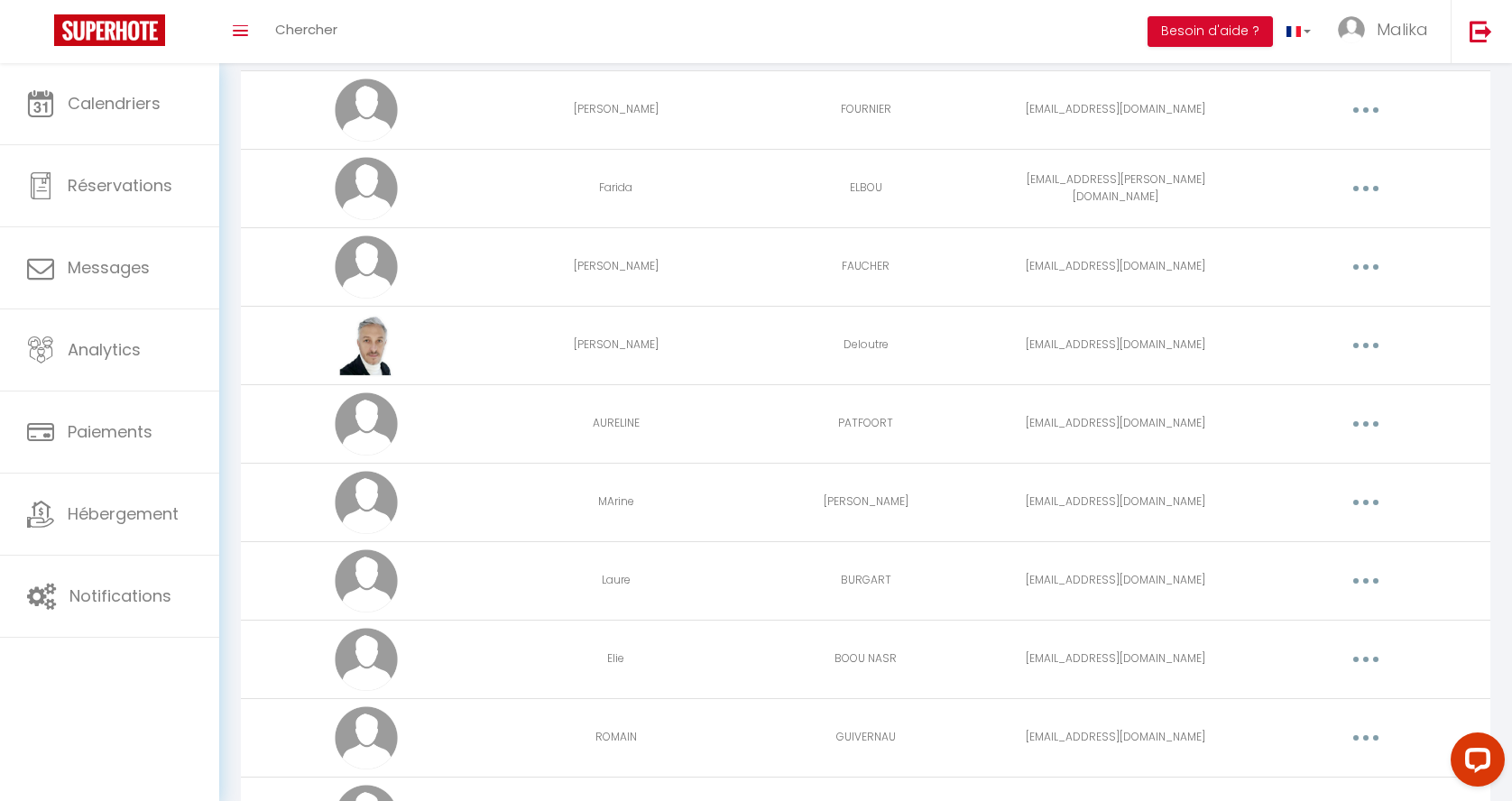 scroll, scrollTop: 0, scrollLeft: 0, axis: both 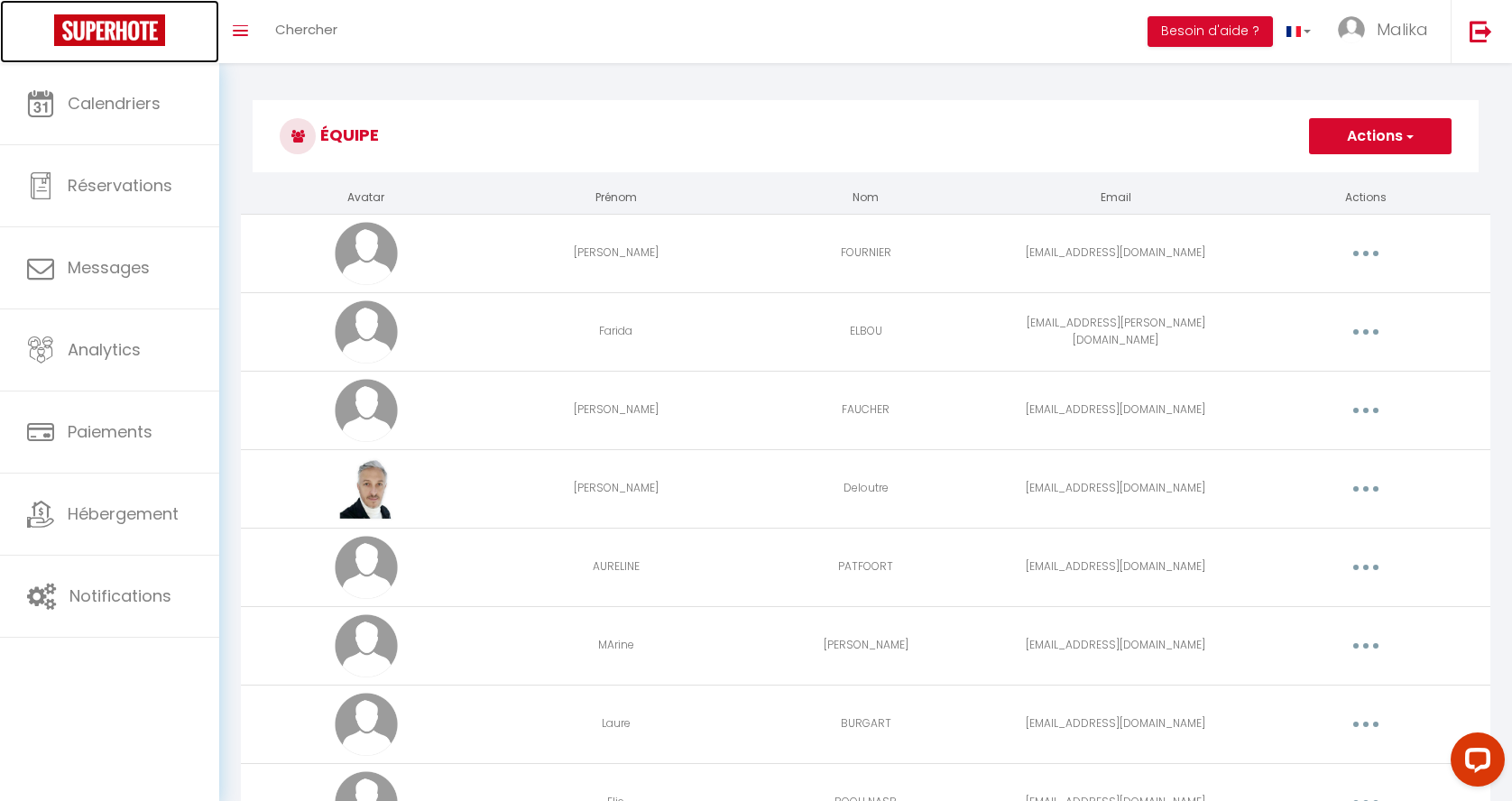 click at bounding box center [109, 30] 